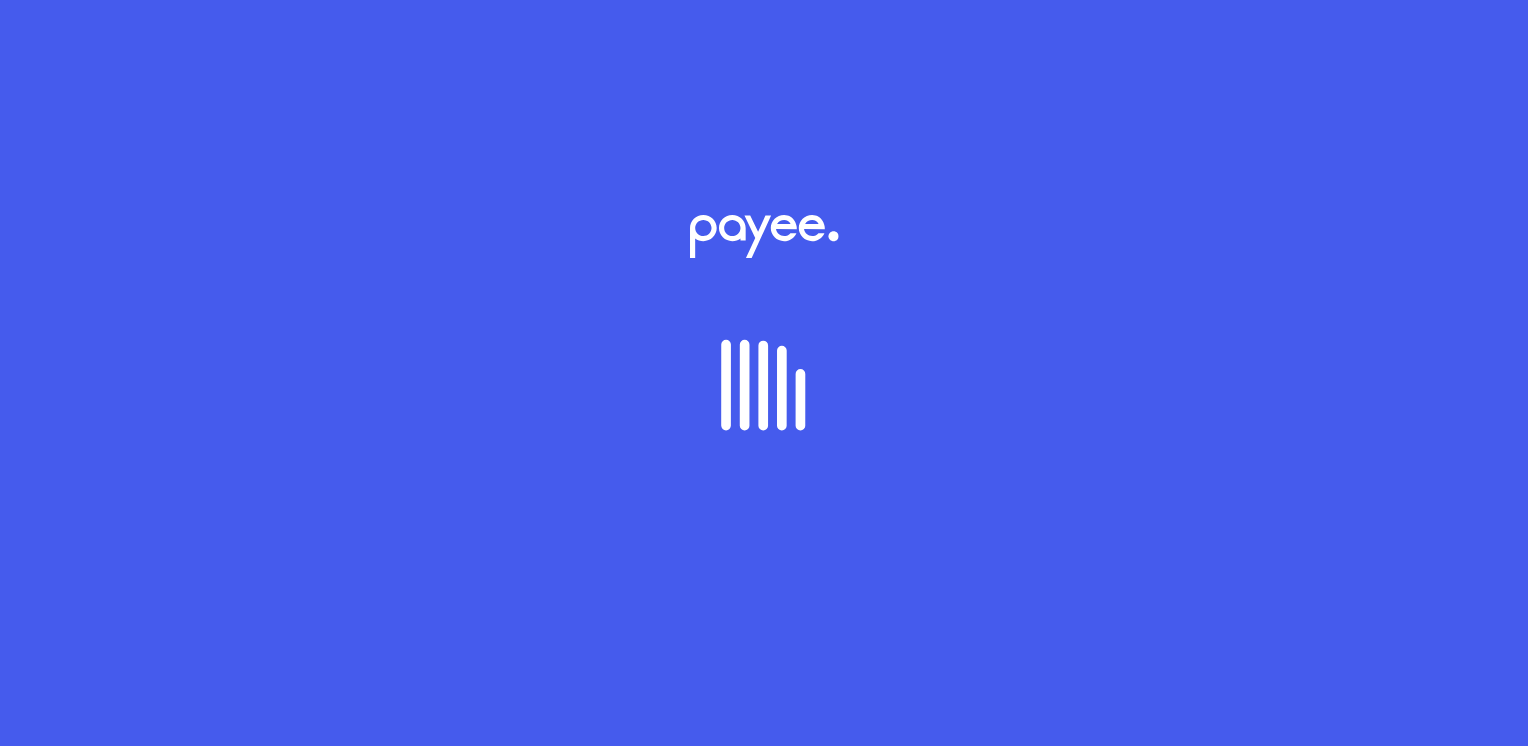scroll, scrollTop: 0, scrollLeft: 0, axis: both 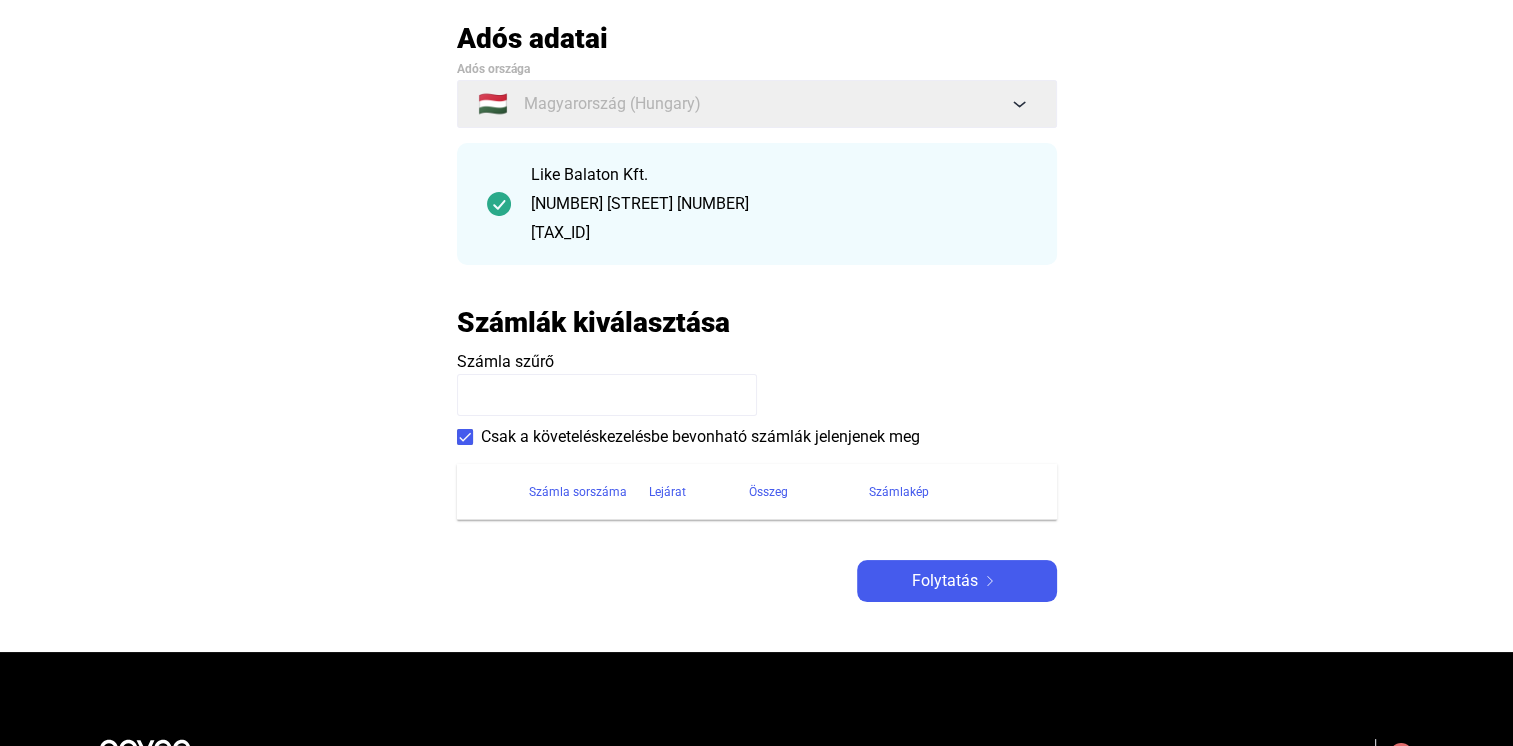 click 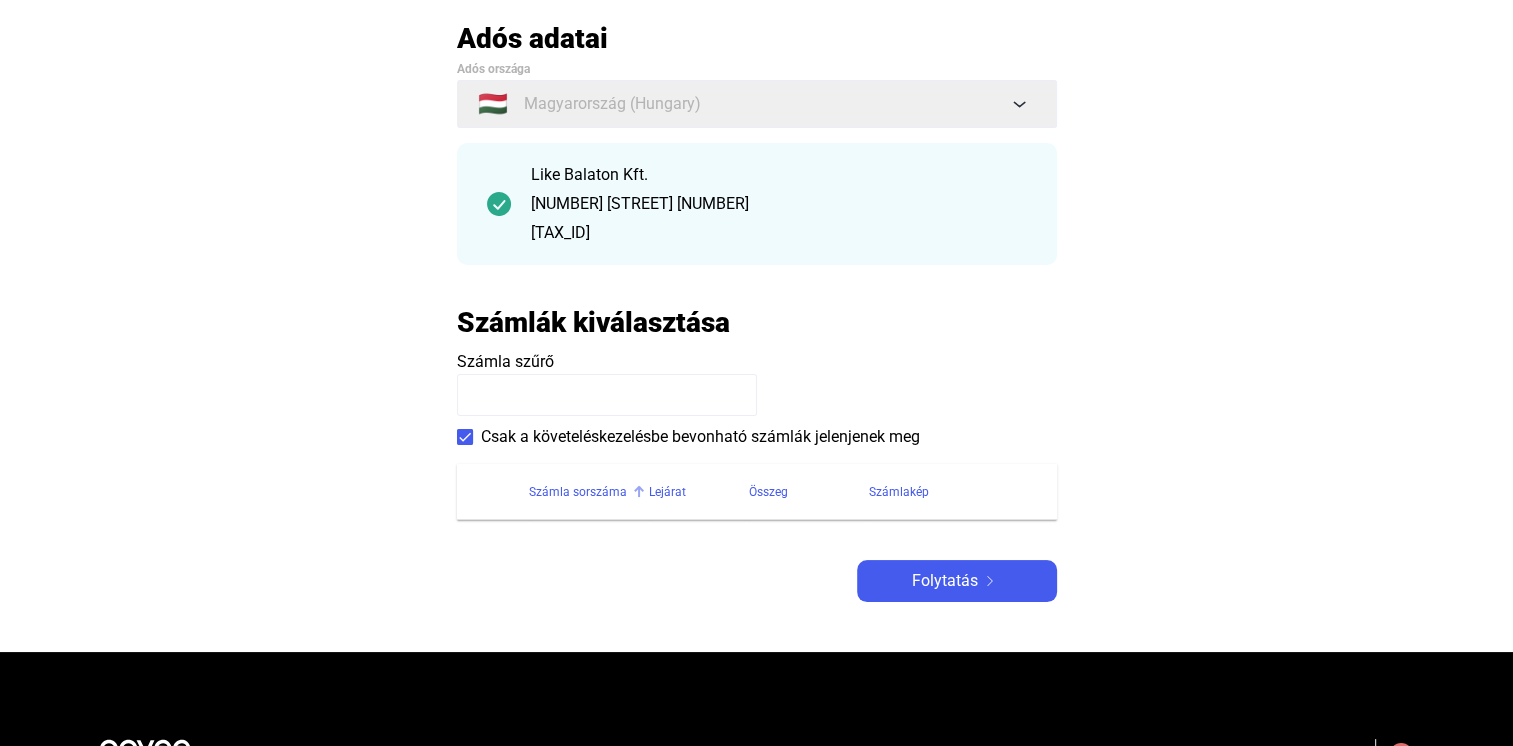click on "Számla sorszáma" 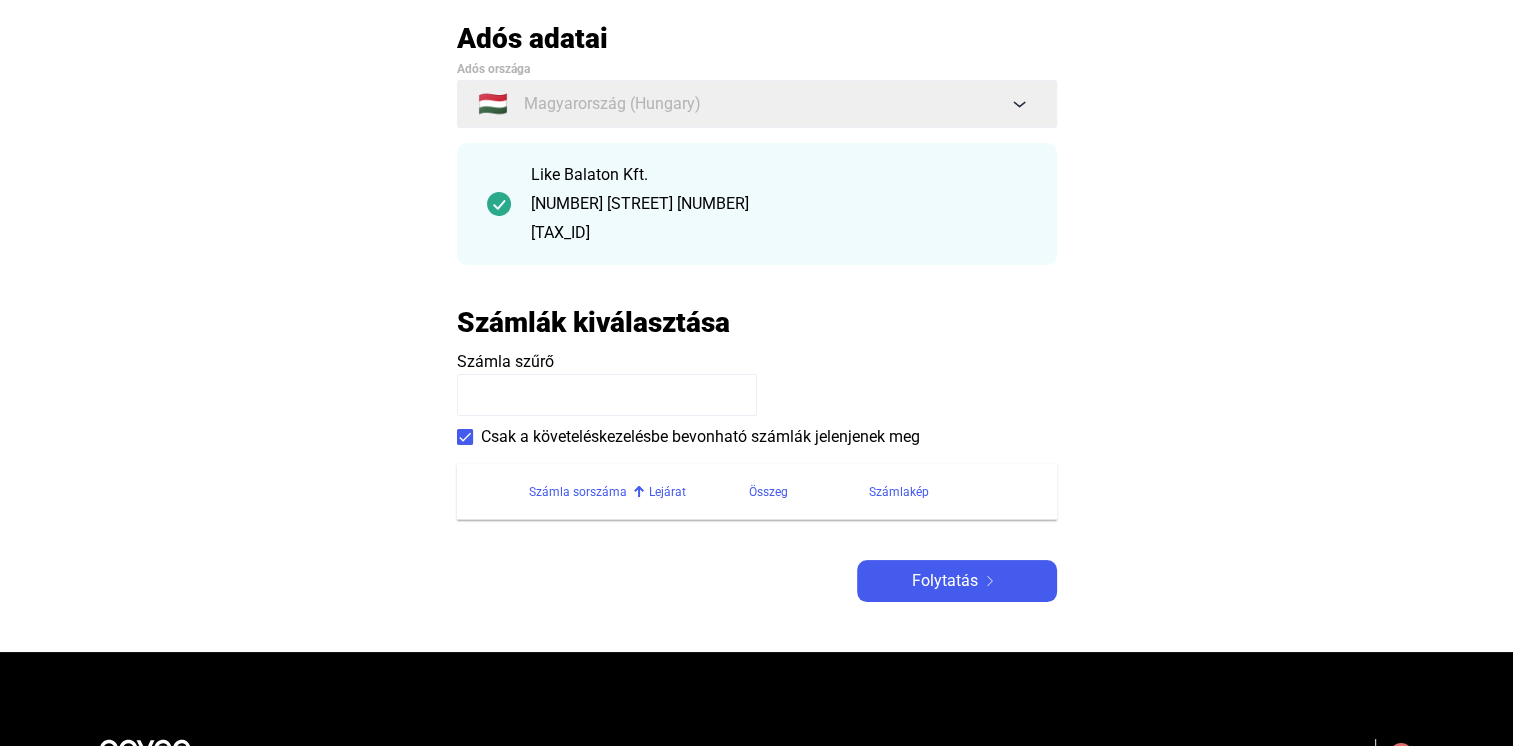 click 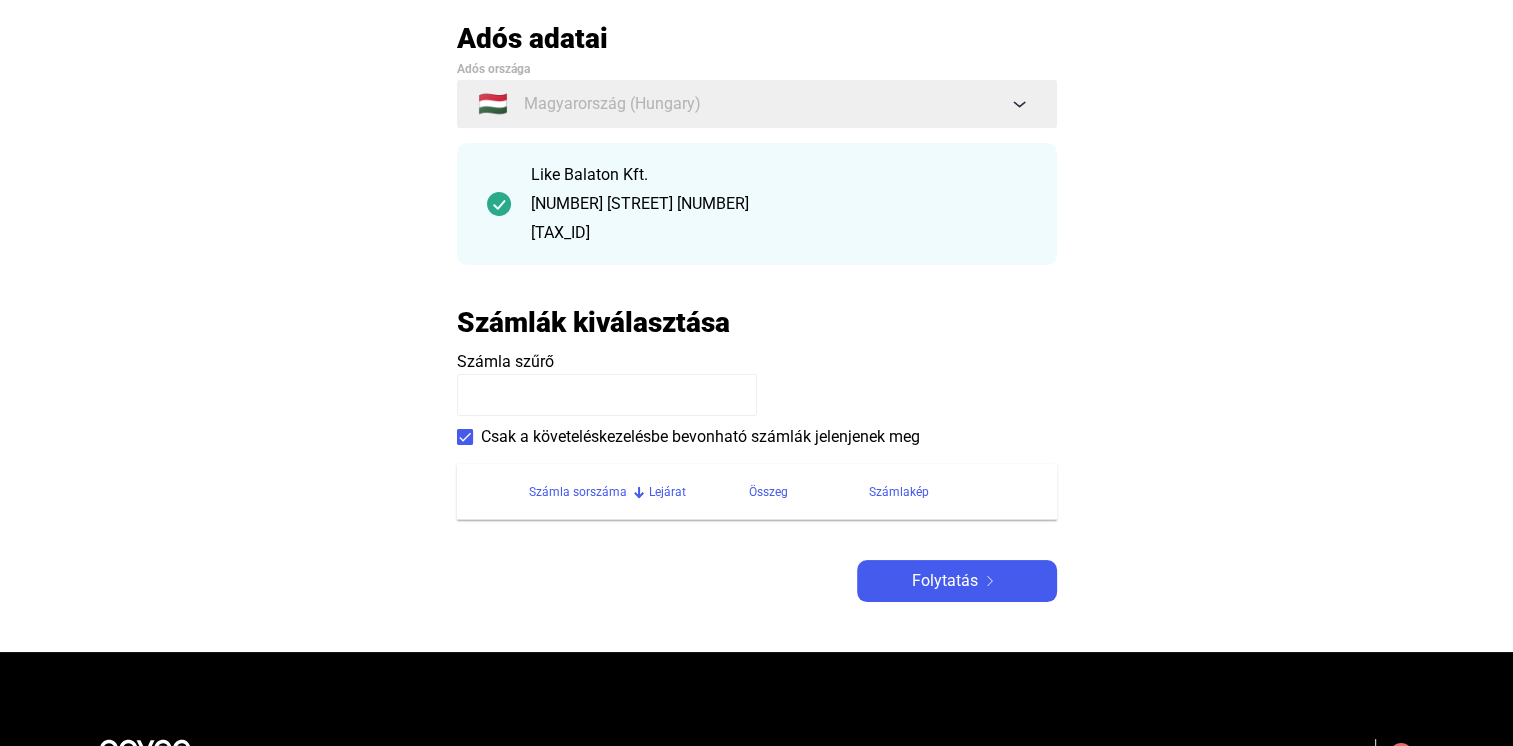 click 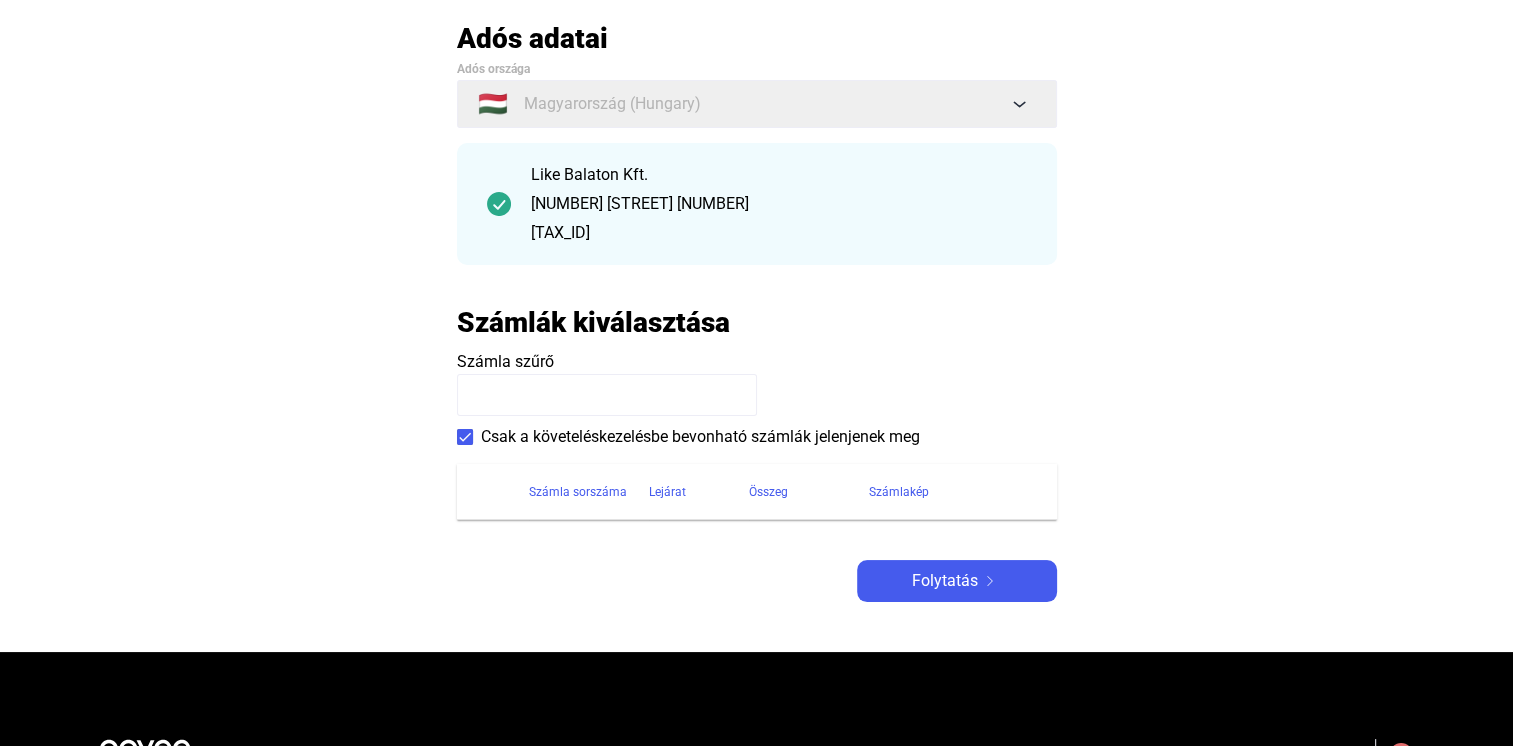 click 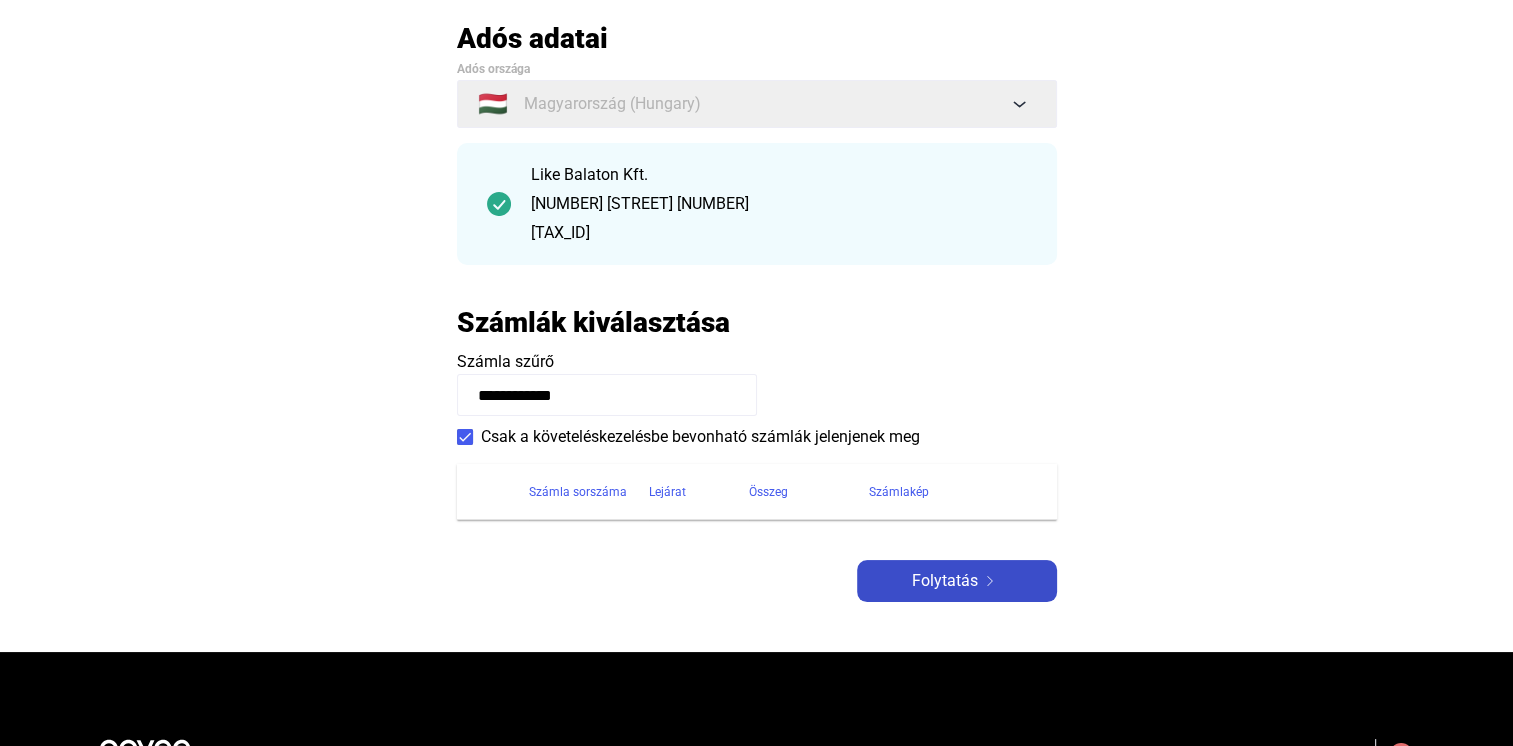 click on "Folytatás" 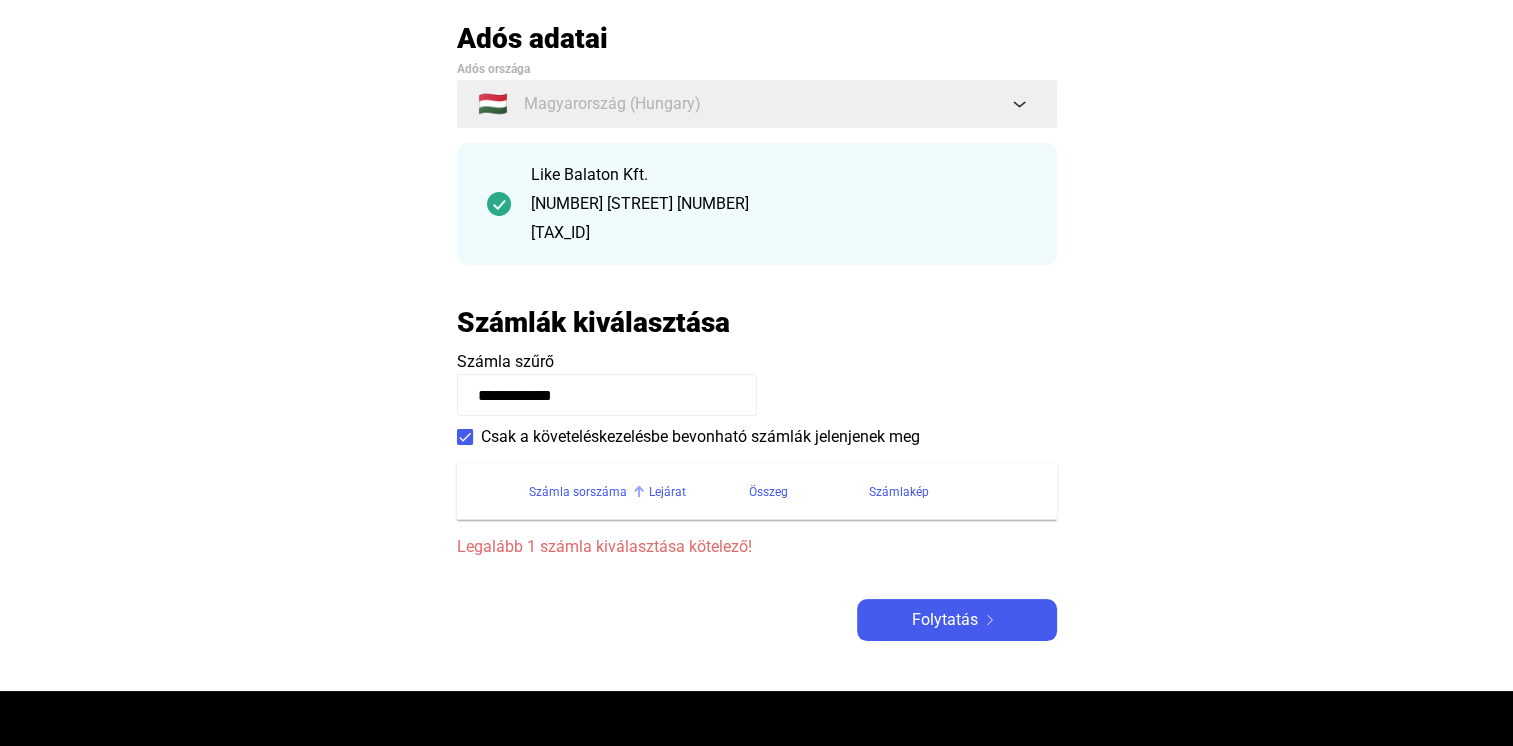 click on "Számla sorszáma" 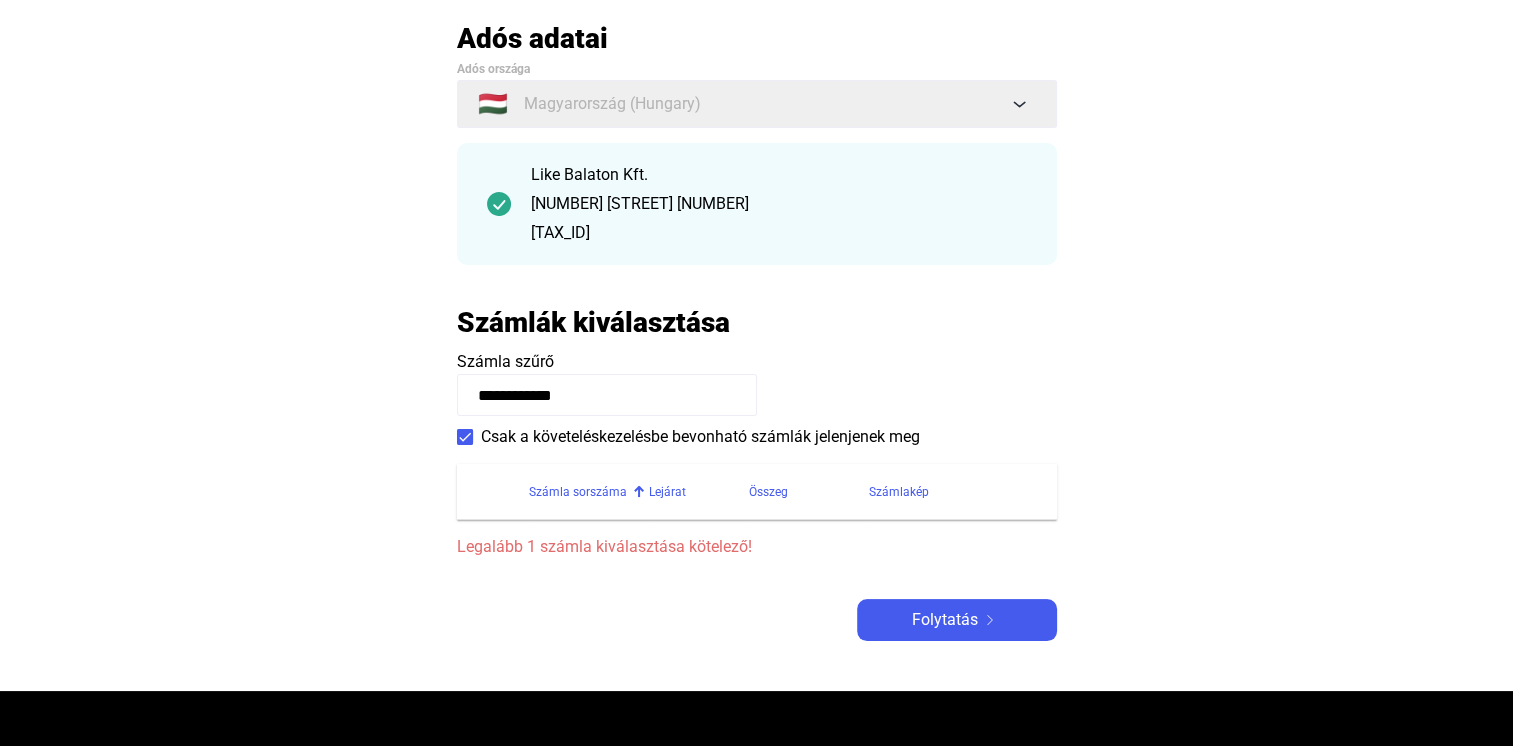 click on "Számla sorszáma" 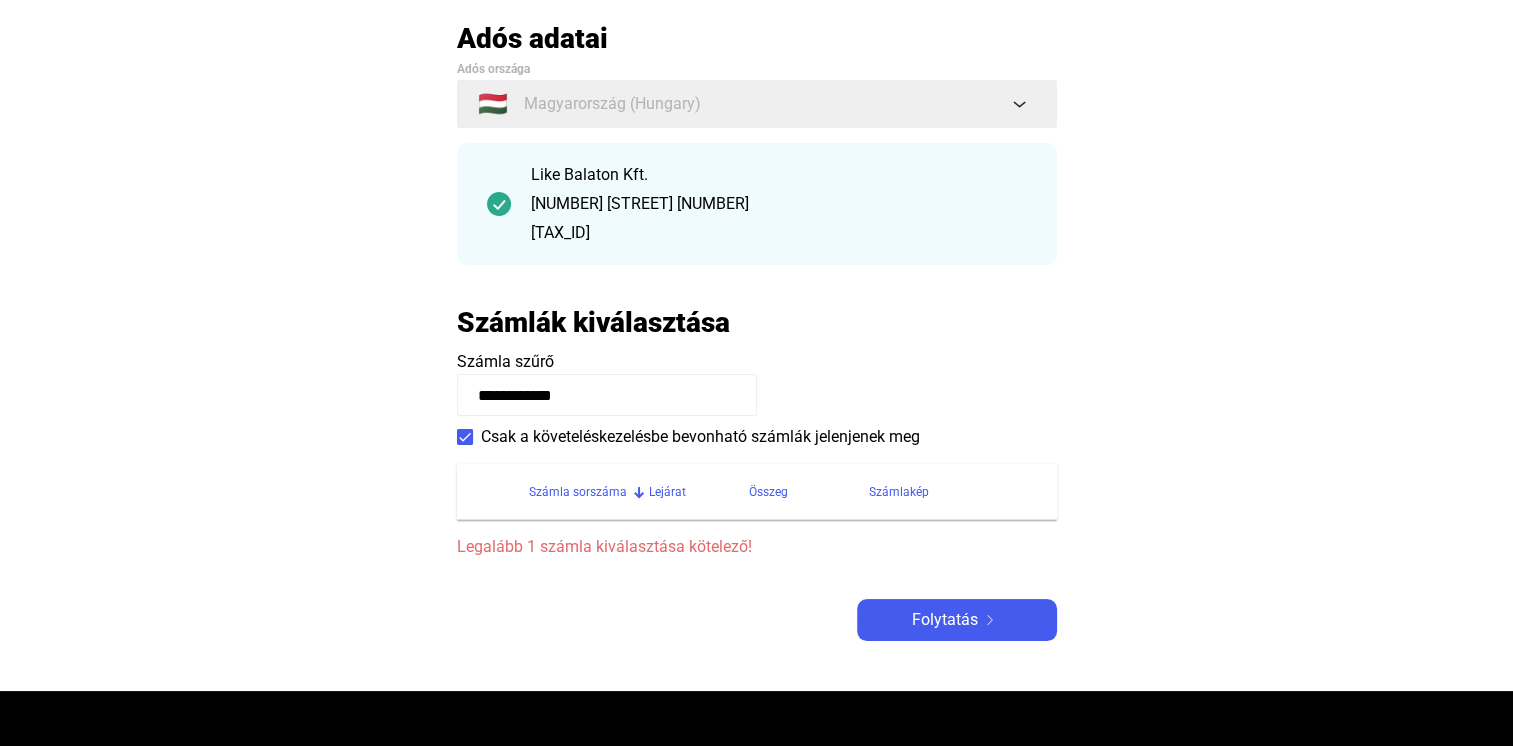 click 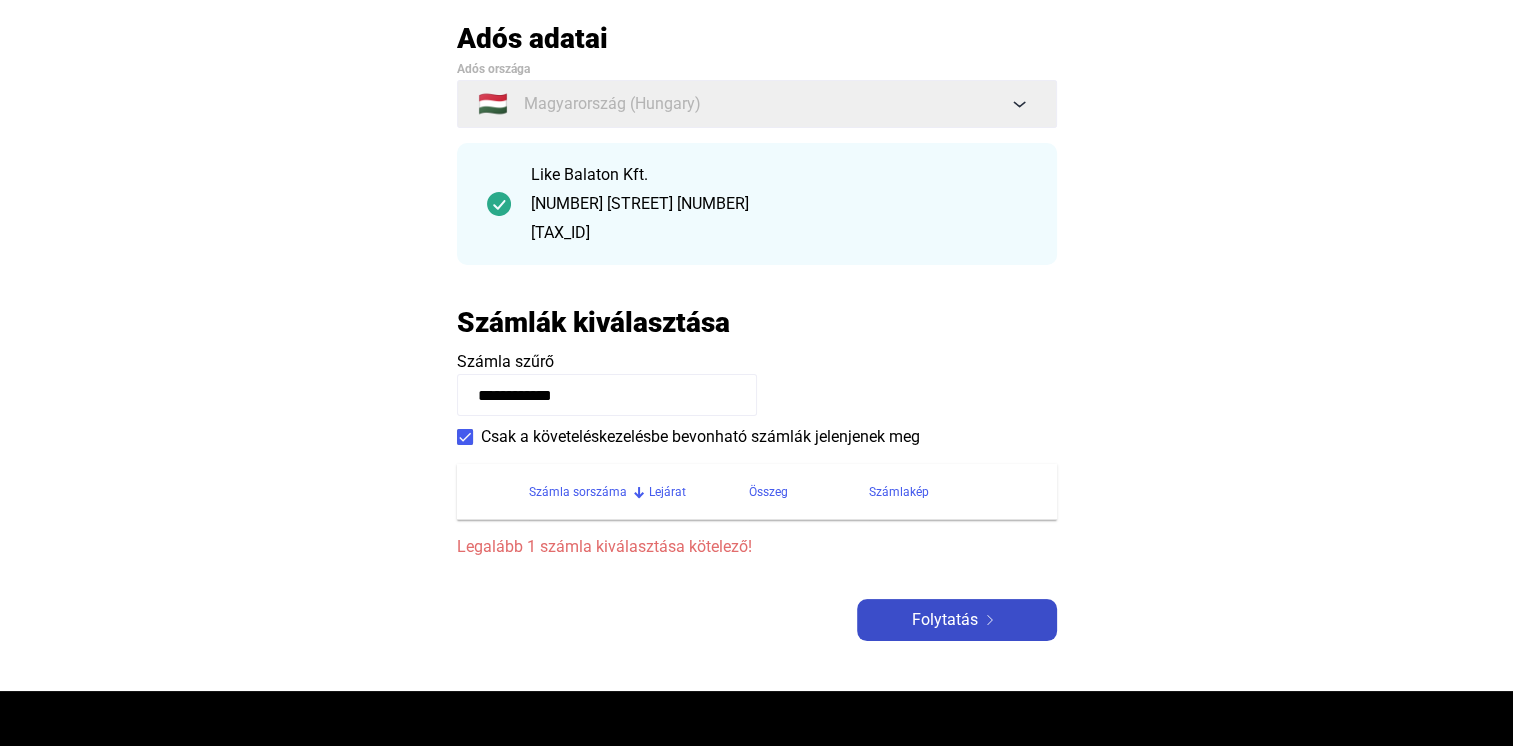 click on "Folytatás" 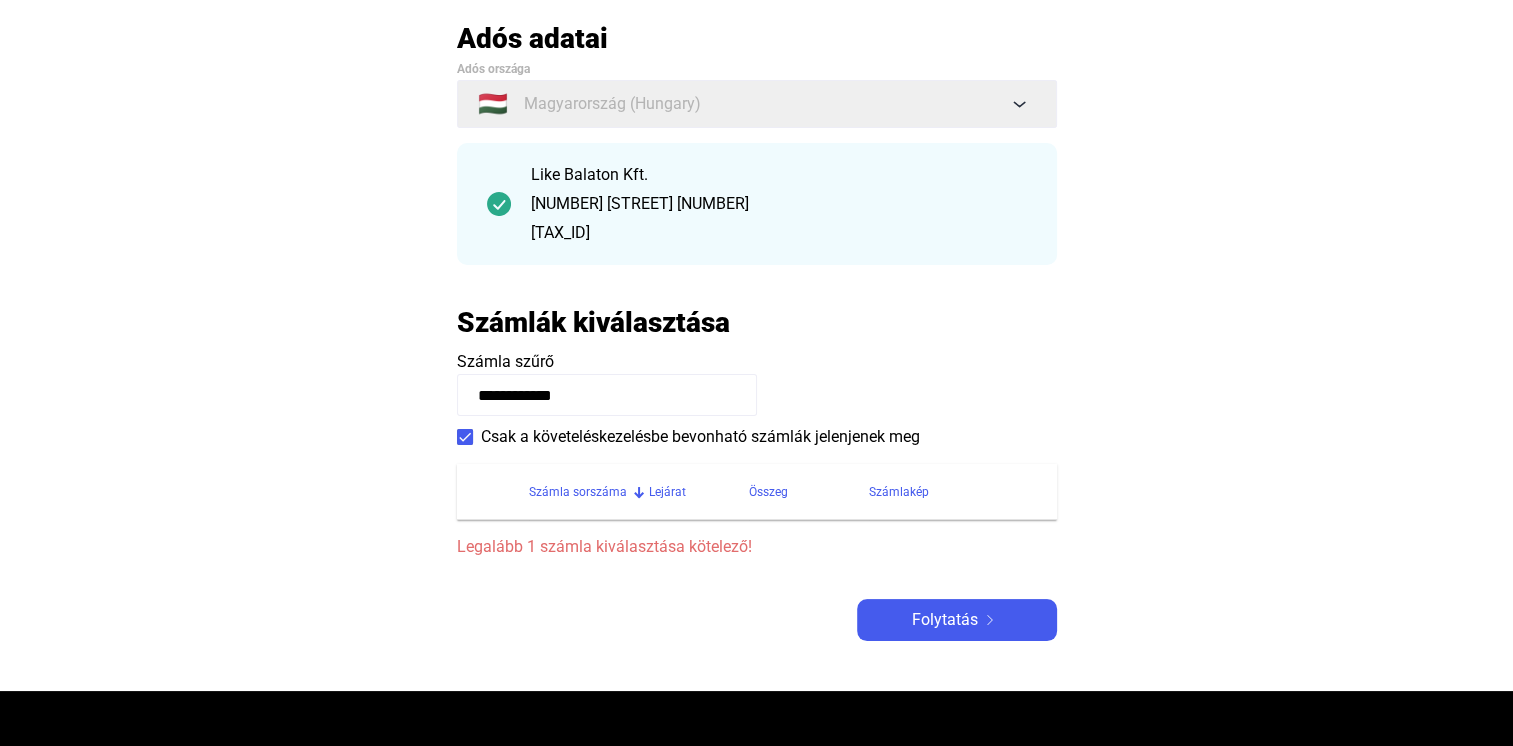 click on "**********" 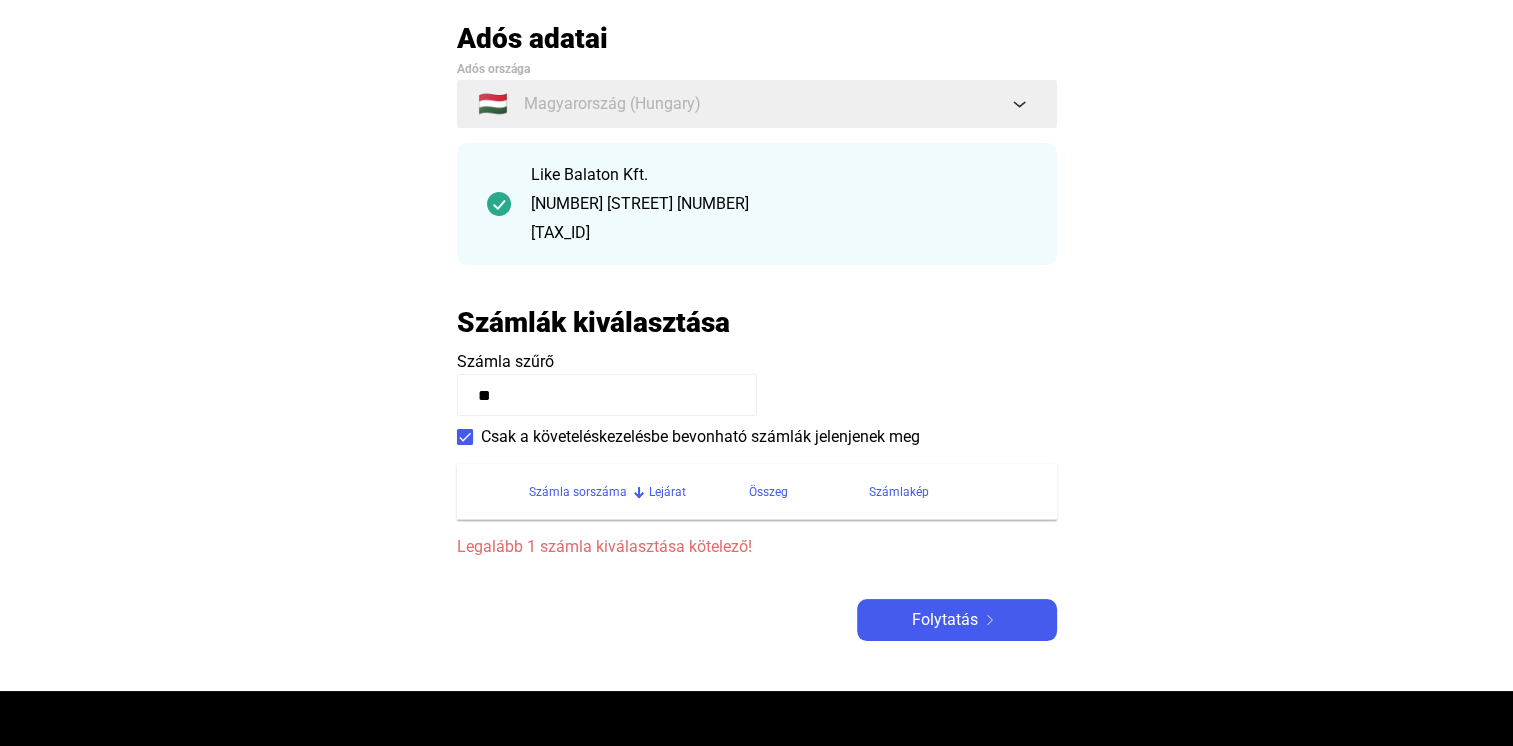 type on "*" 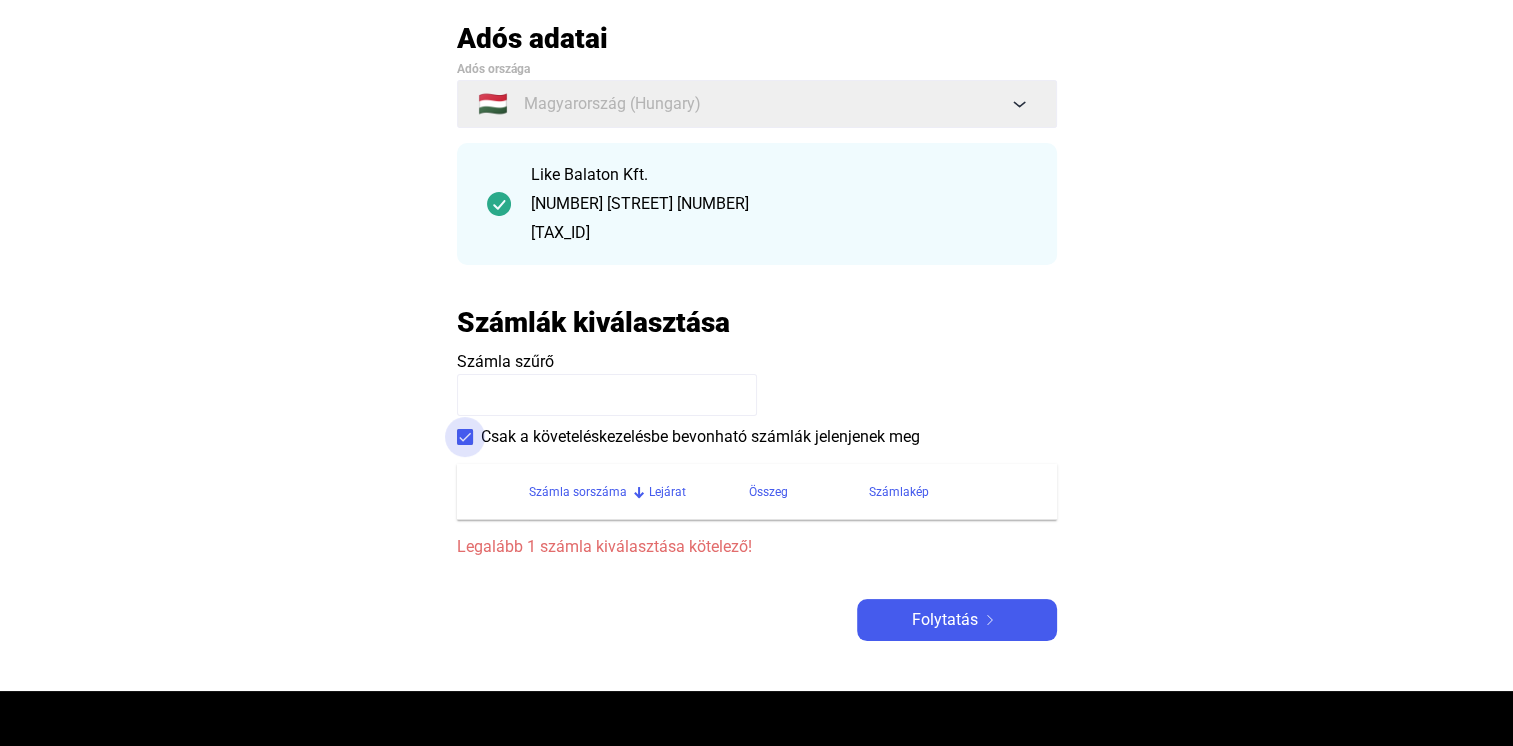 click at bounding box center (465, 437) 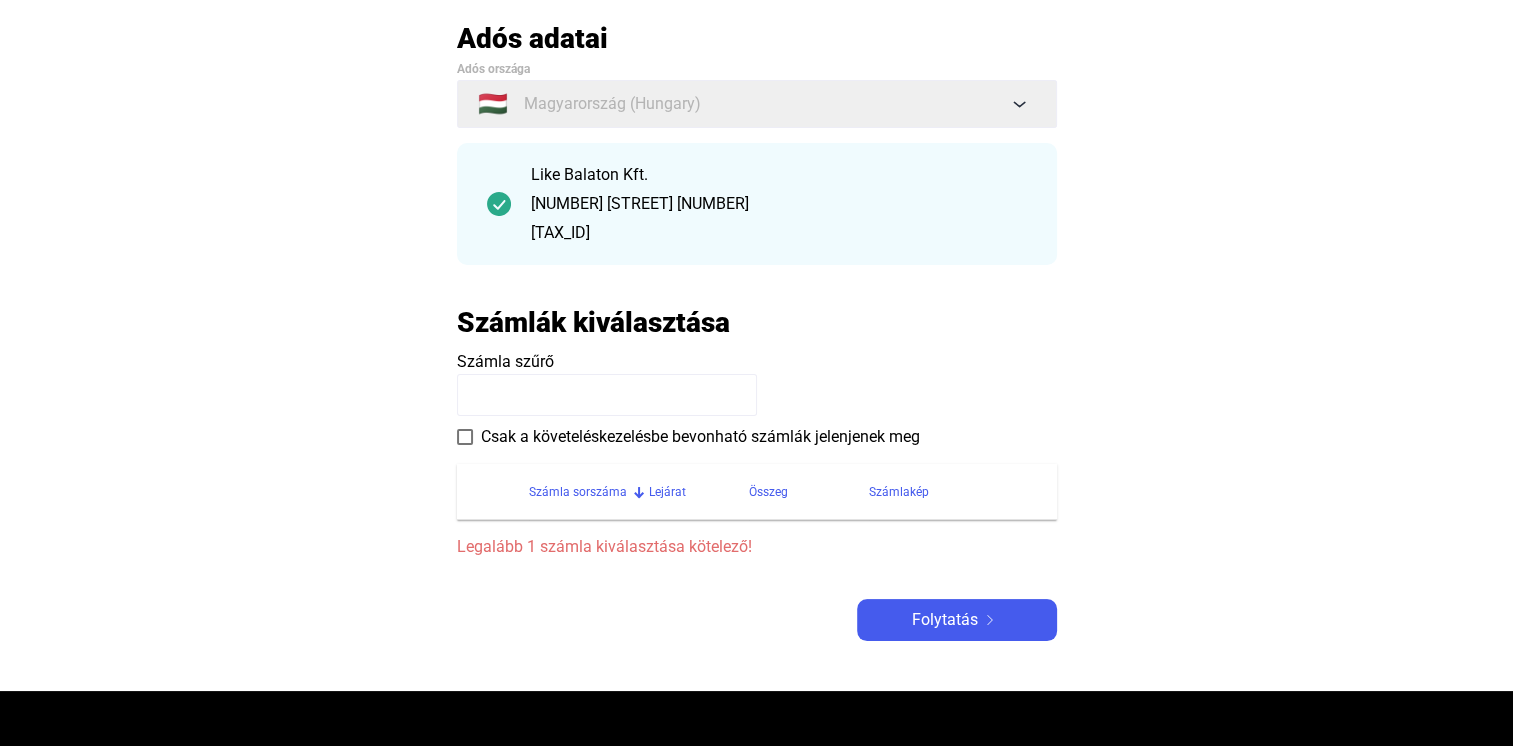 click 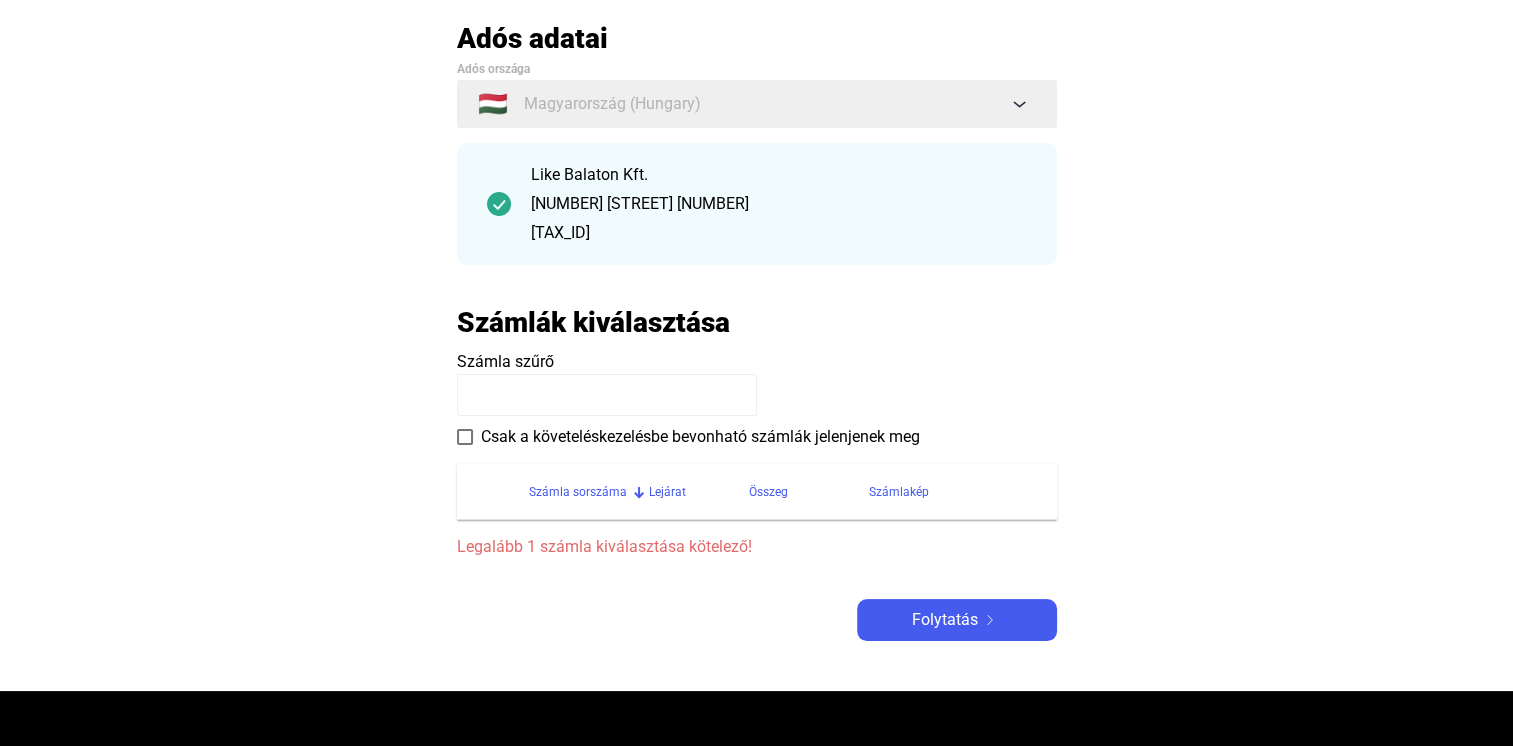 click 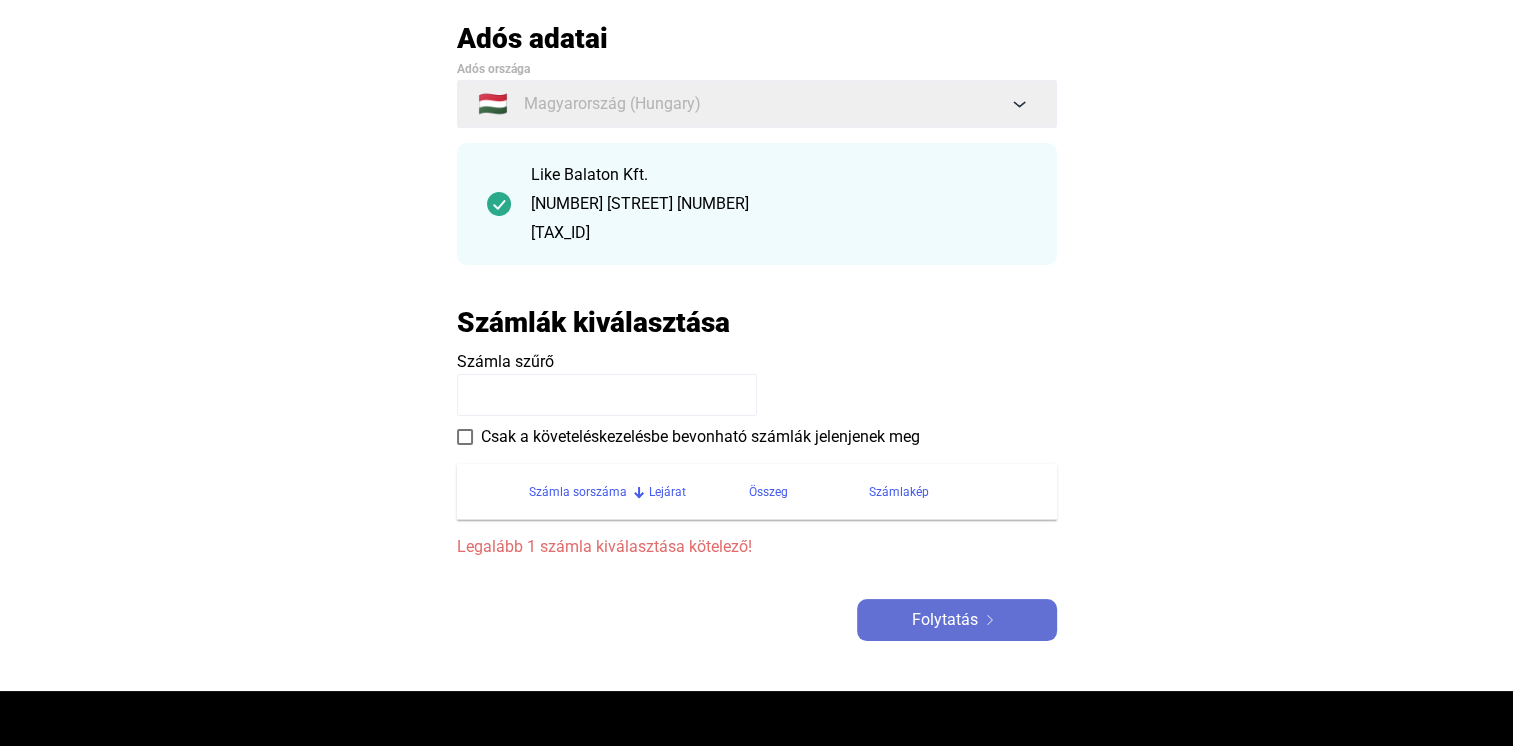 click 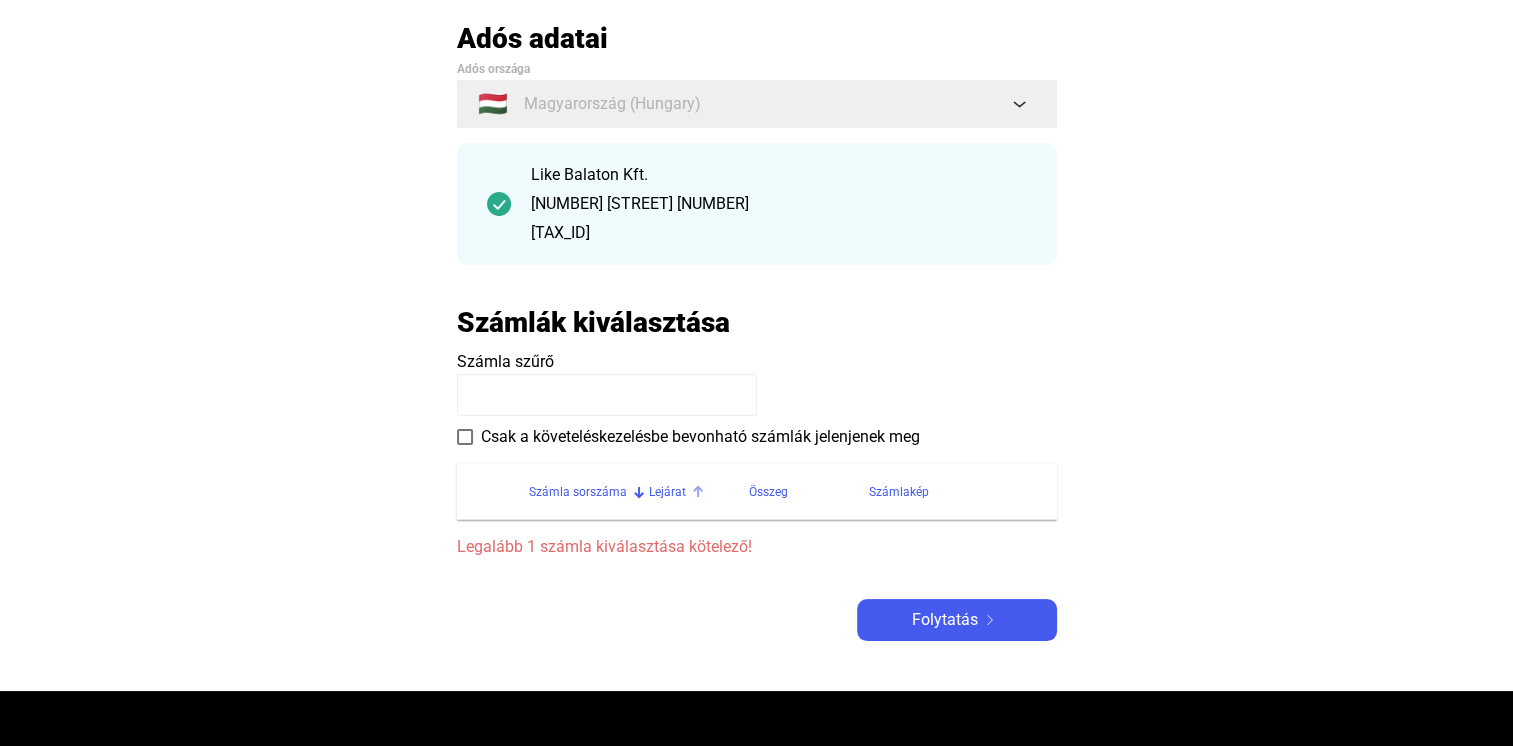 click on "Lejárat" 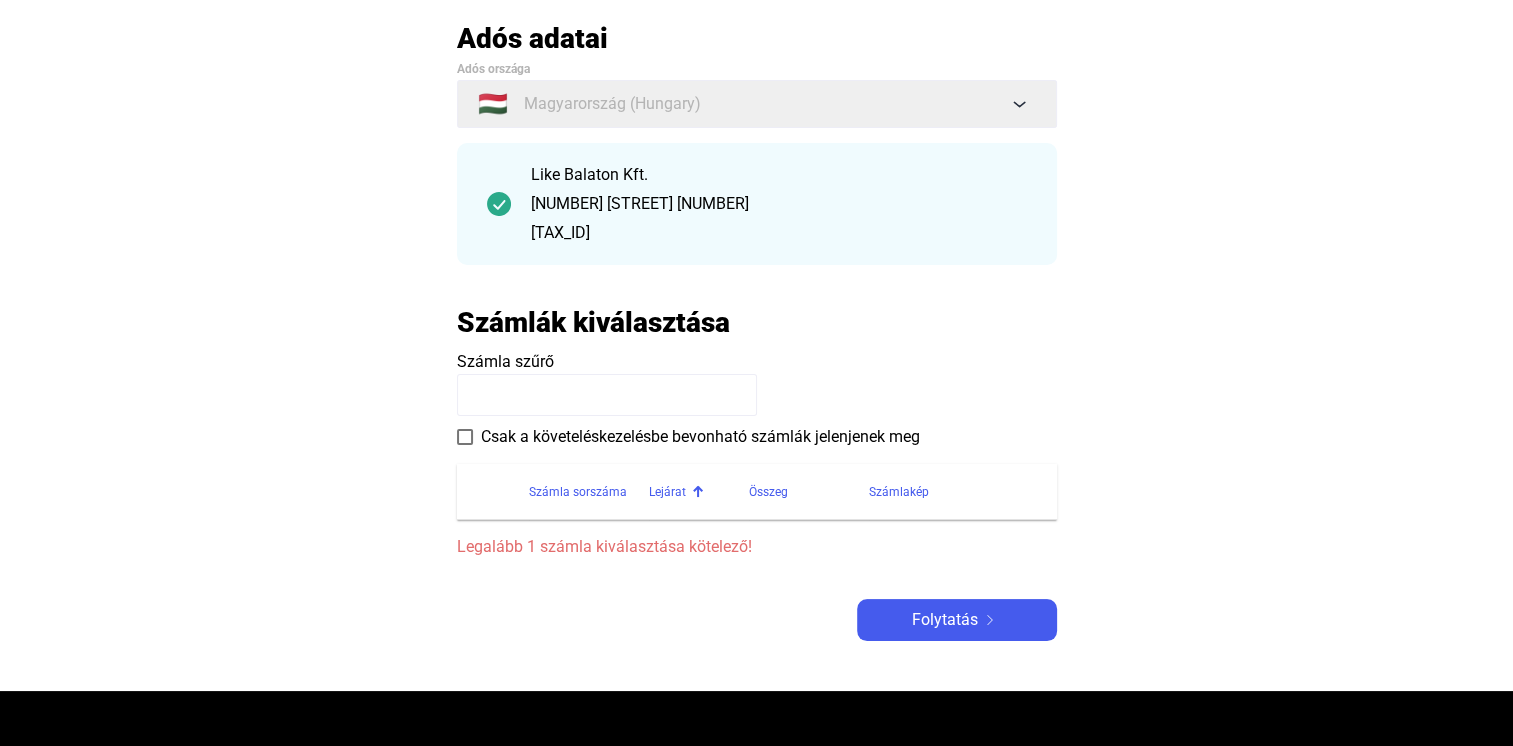 click on "Lejárat" 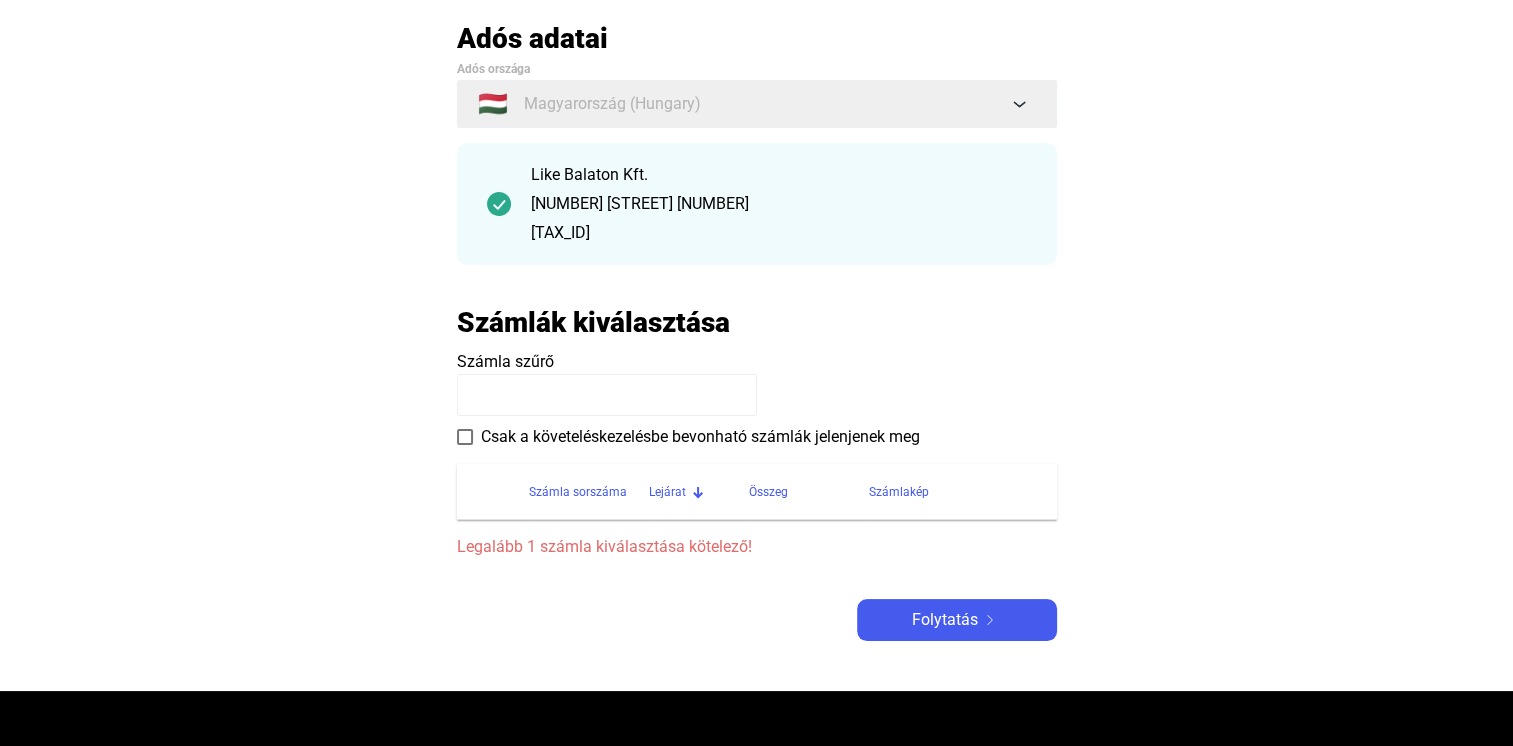 click on "Számla sorszáma" 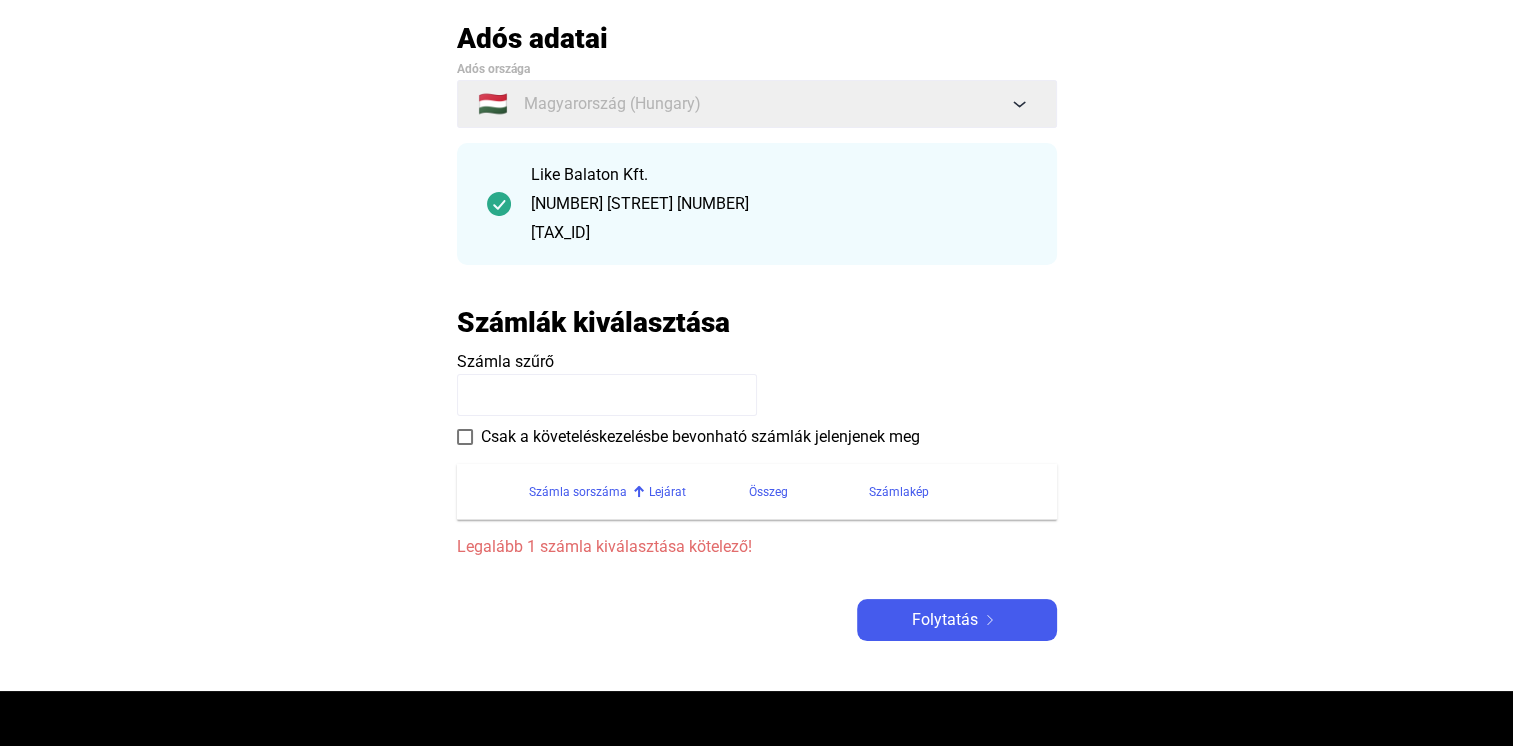 click 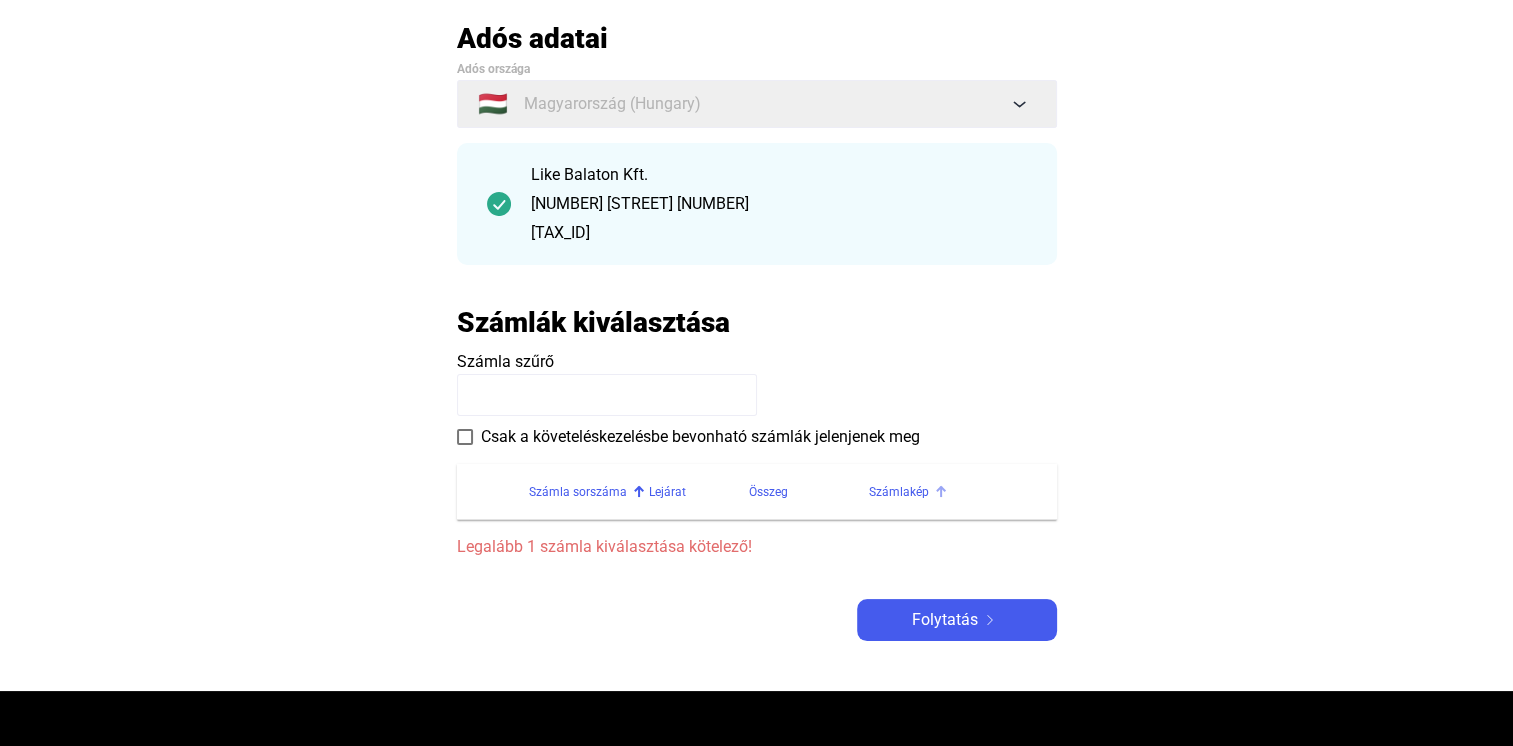 click on "Számlakép" 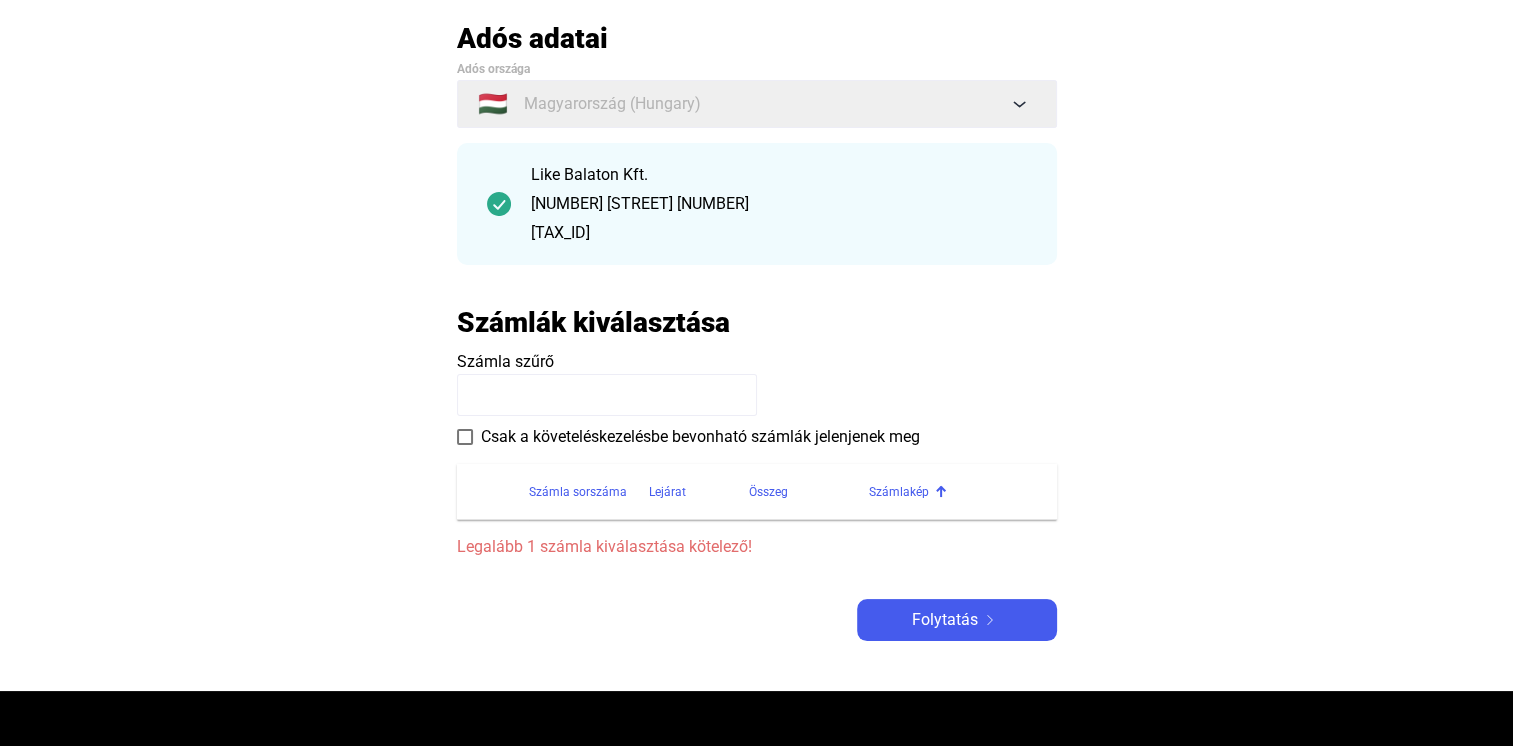 click on "Számlakép" 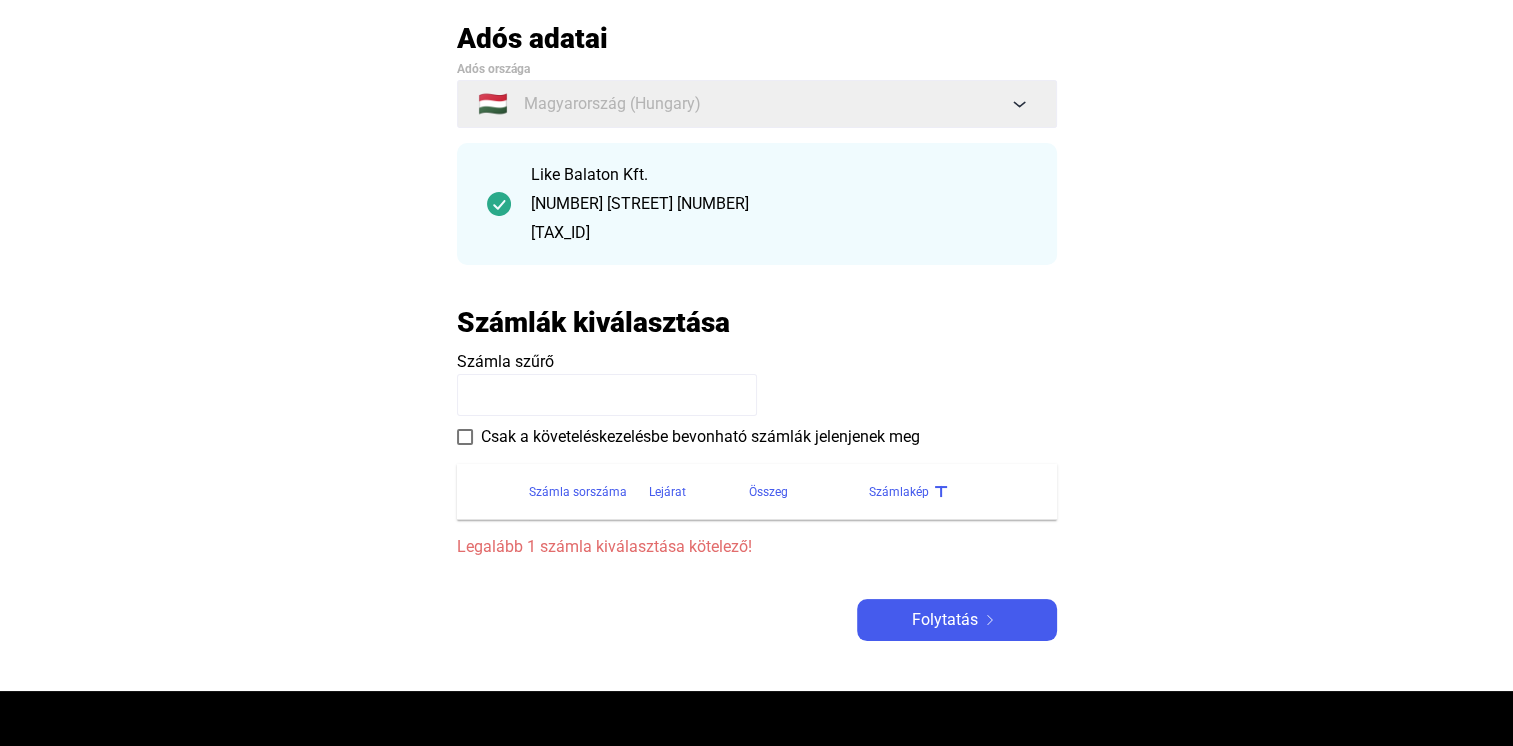 click on "Számlakép" 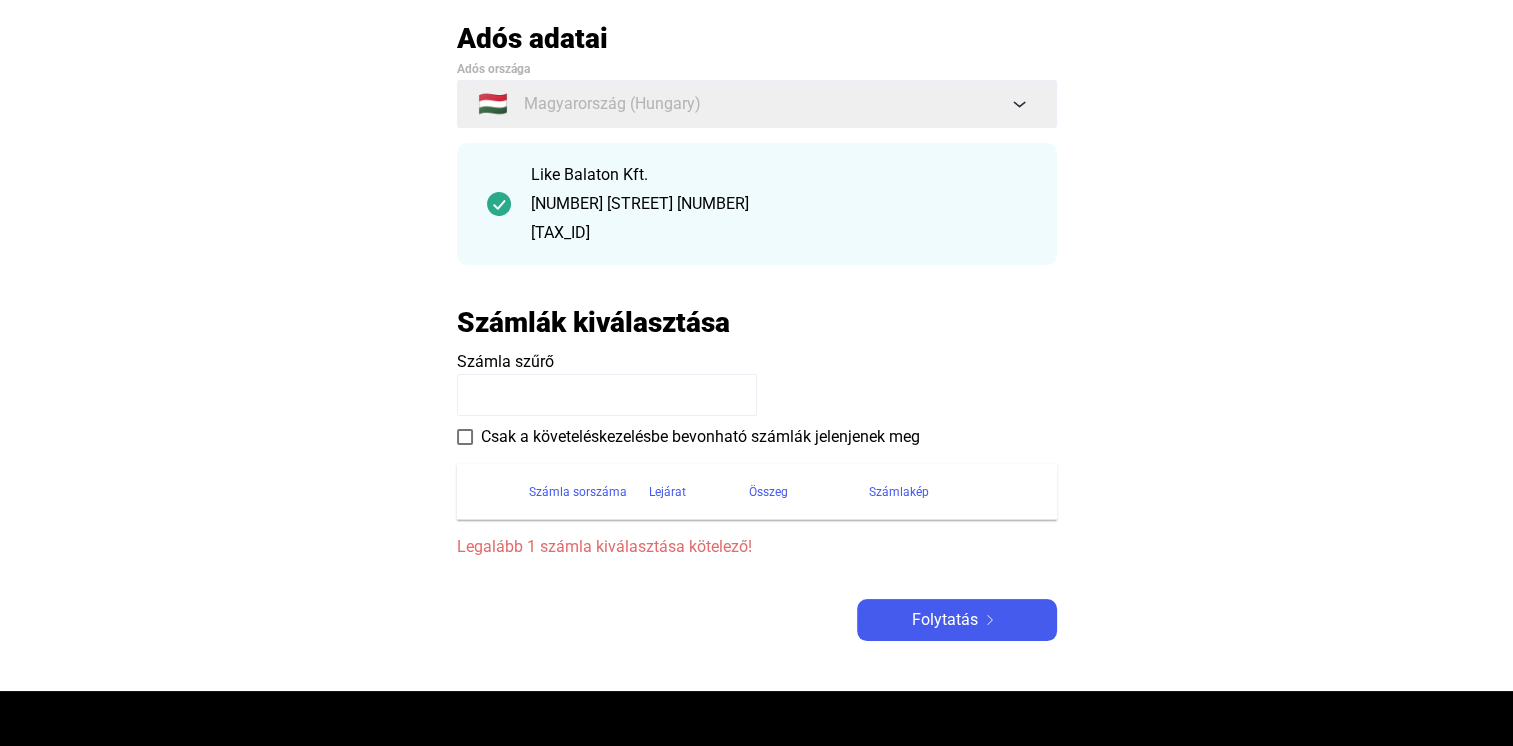 click on "Számlakép" 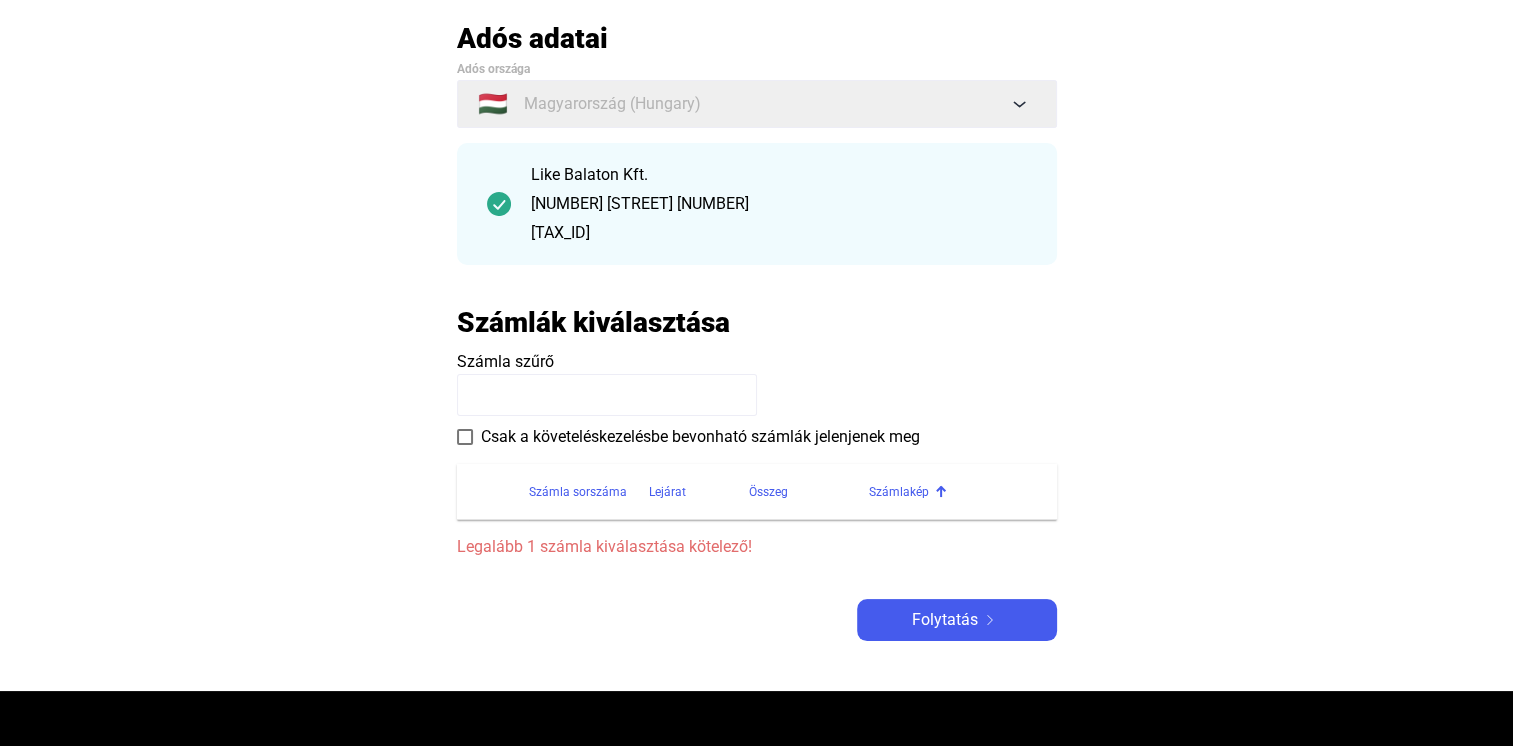 drag, startPoint x: 916, startPoint y: 493, endPoint x: 828, endPoint y: 490, distance: 88.051125 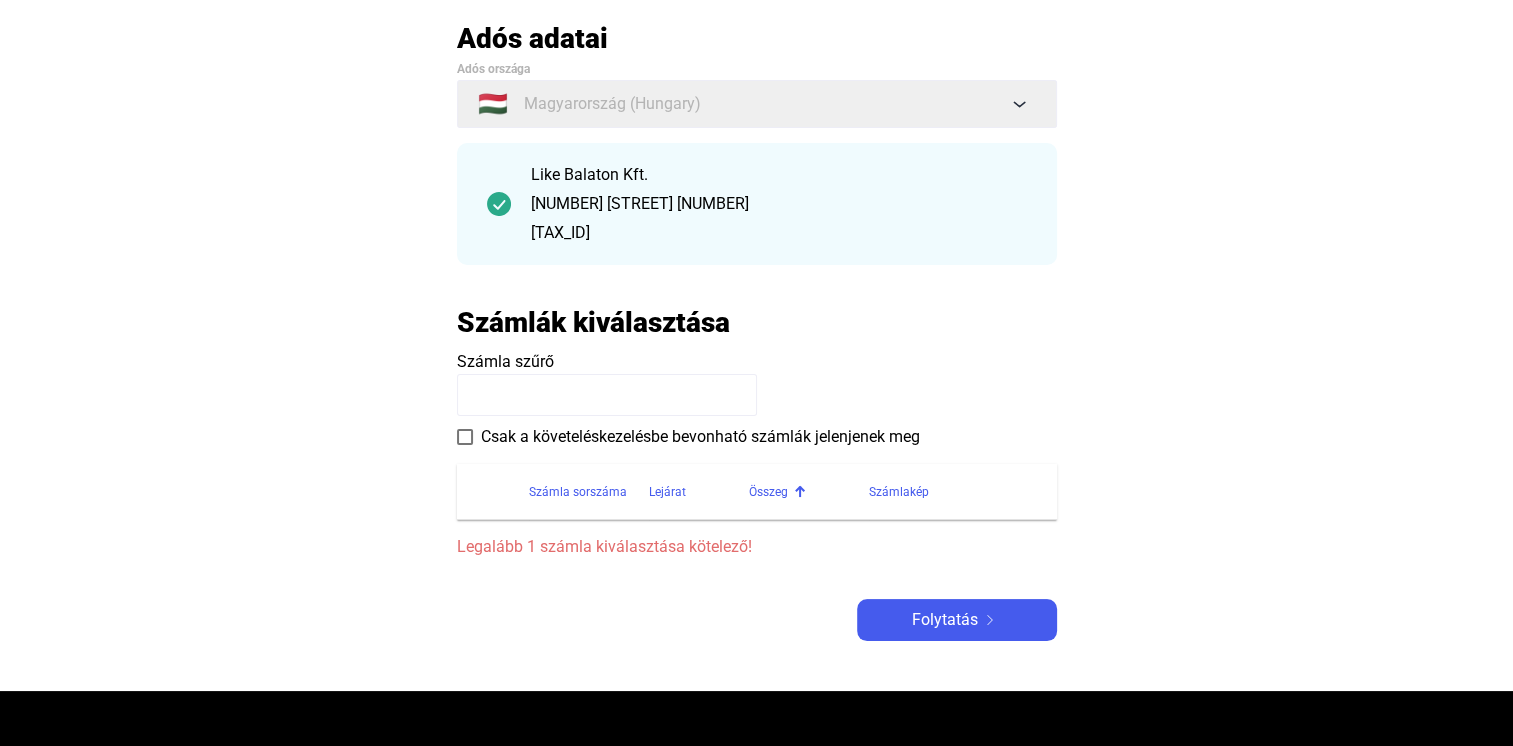 click on "Összeg" 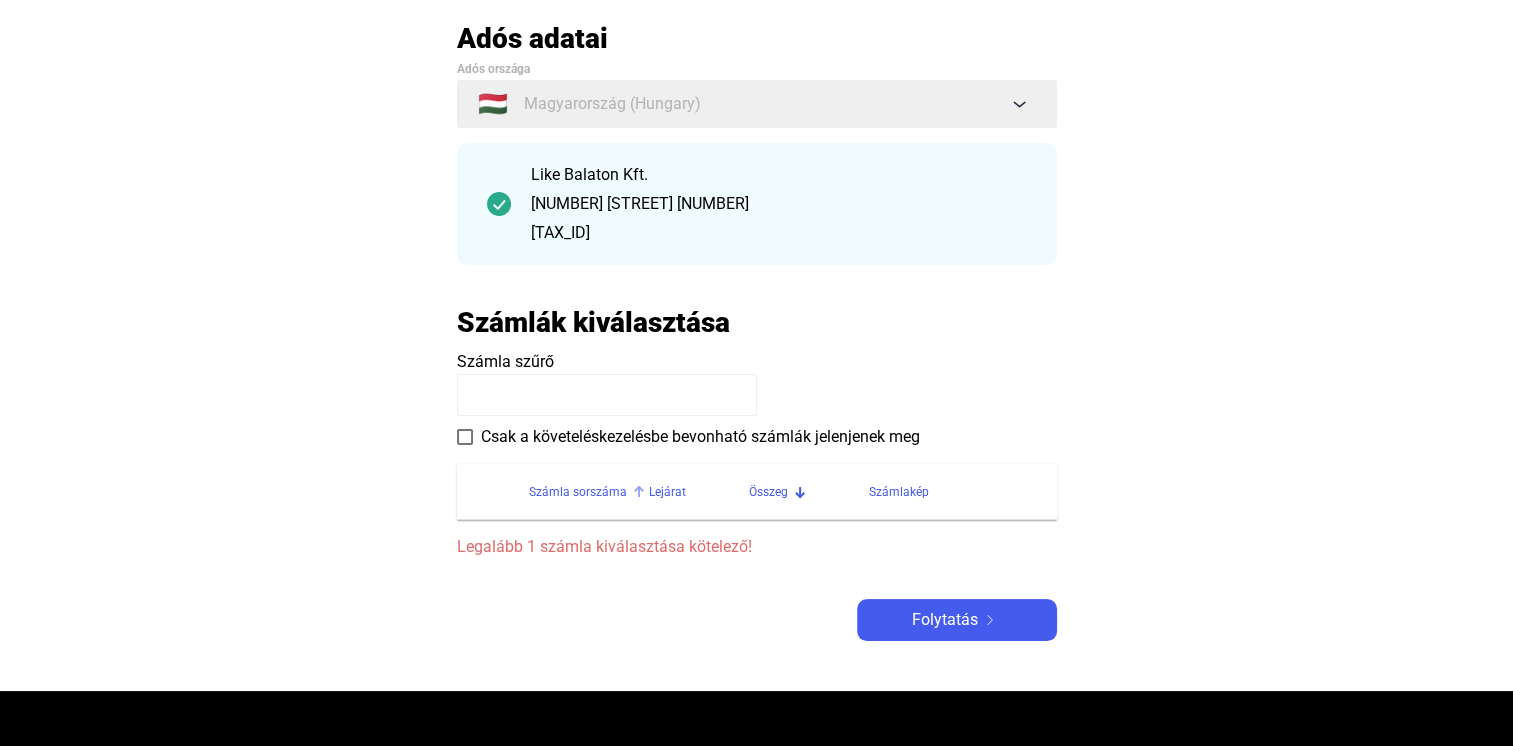 click on "Számla sorszáma" 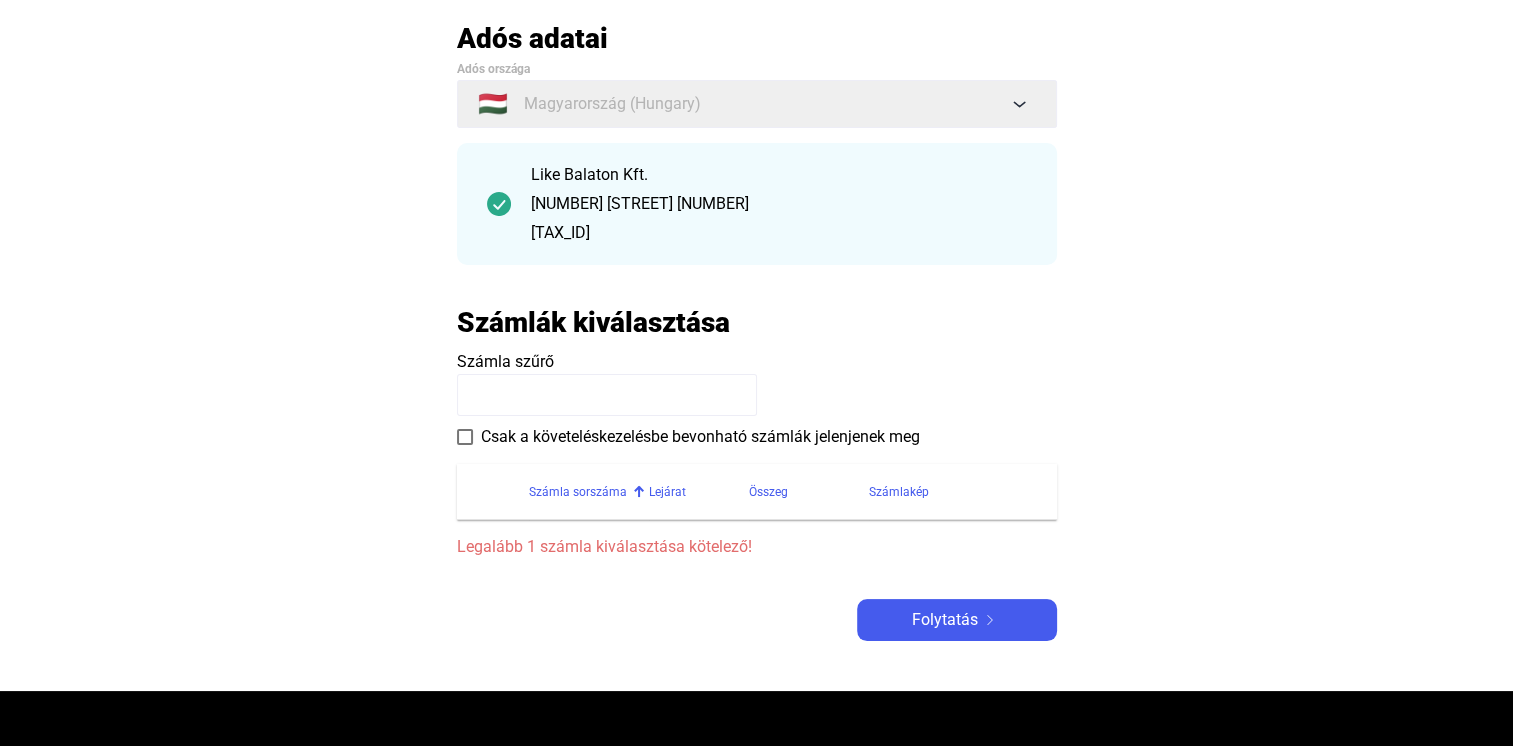 click on "Számla sorszáma" 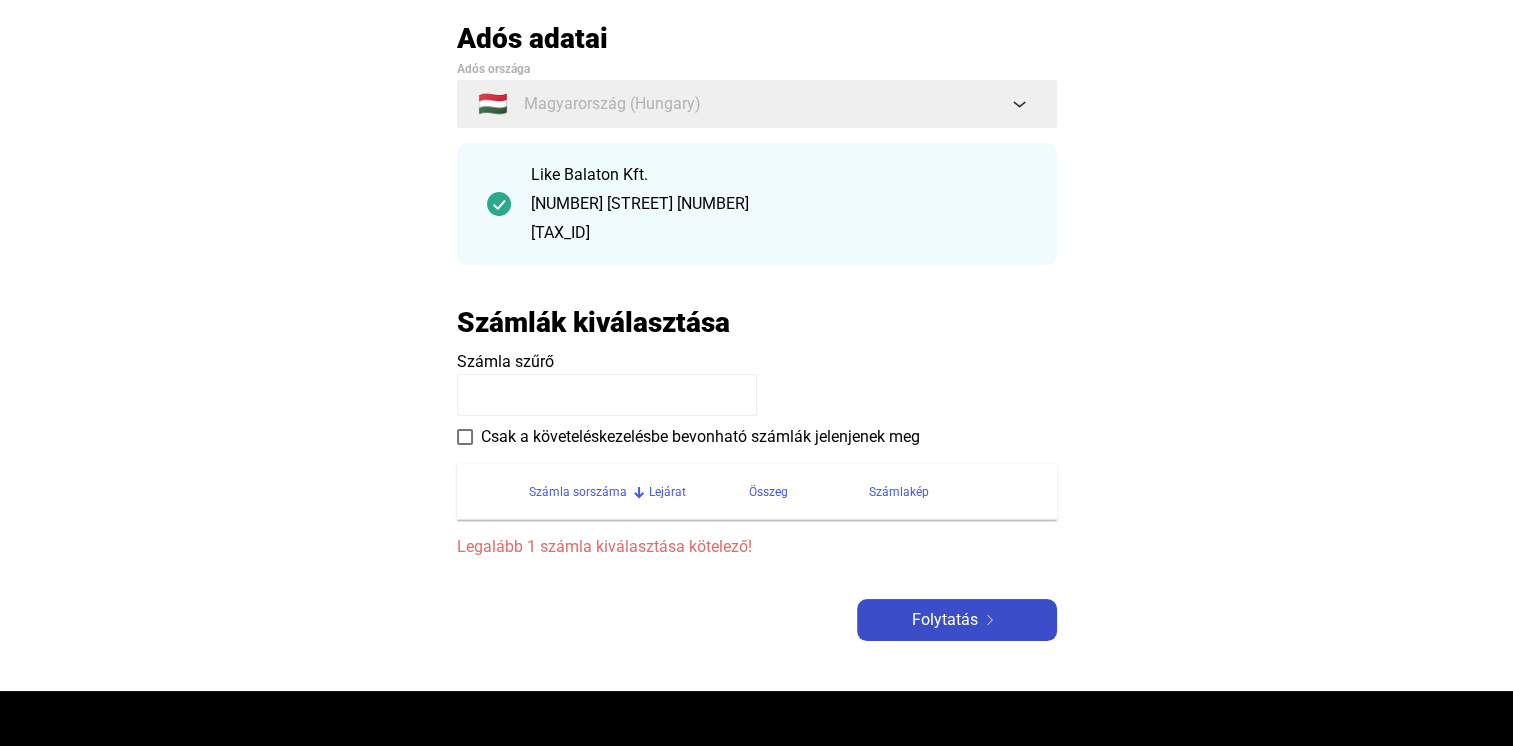 click on "Folytatás" 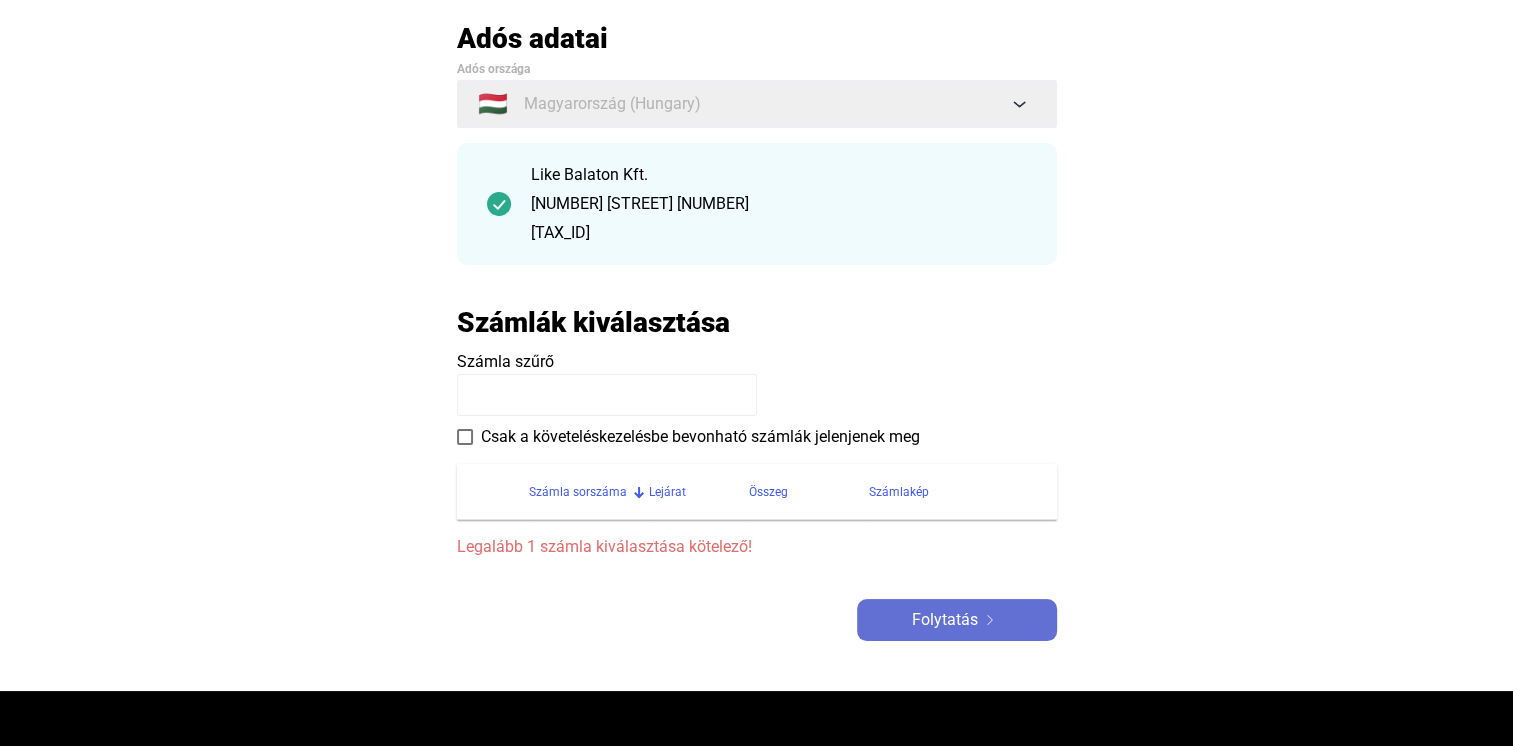 click on "Folytatás" 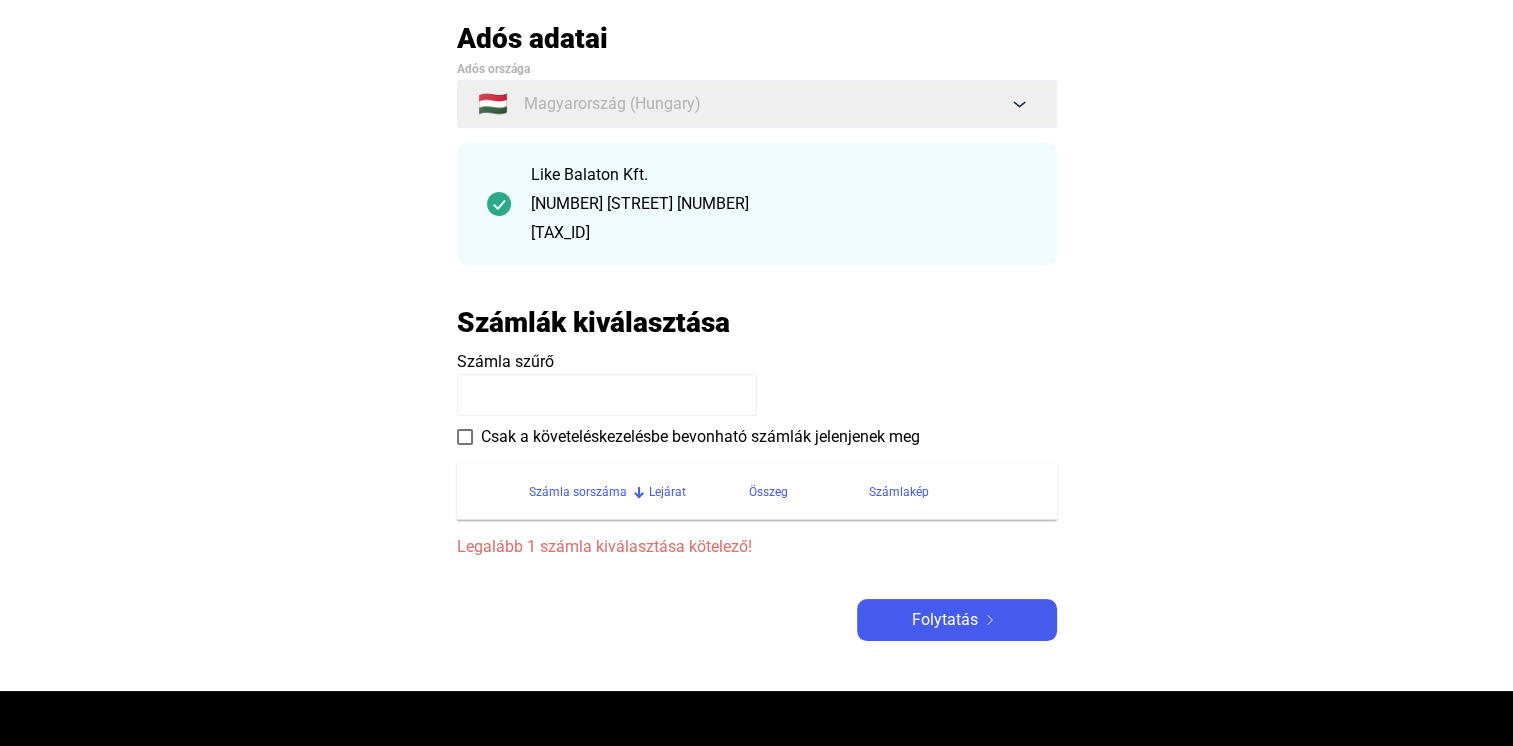 click 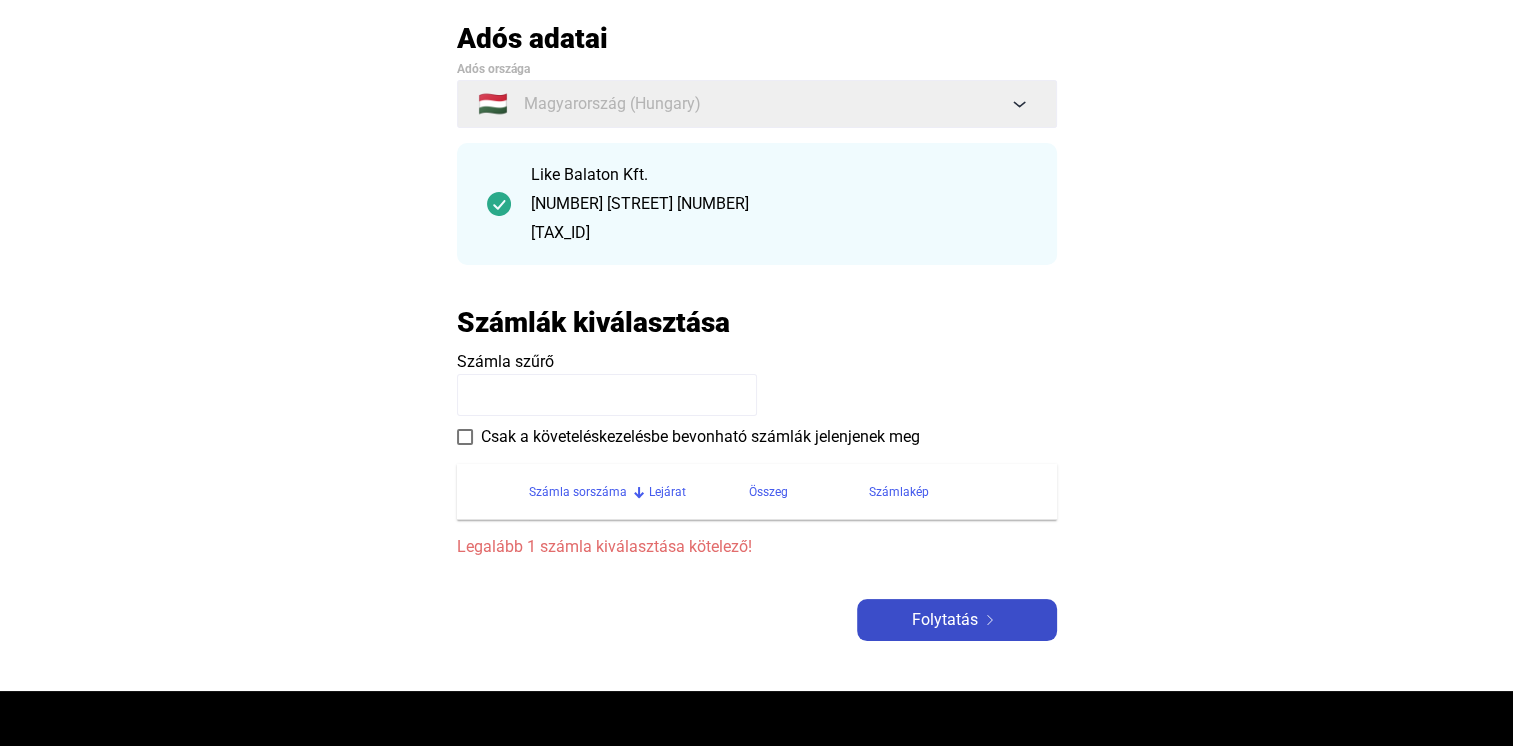 click on "Folytatás" 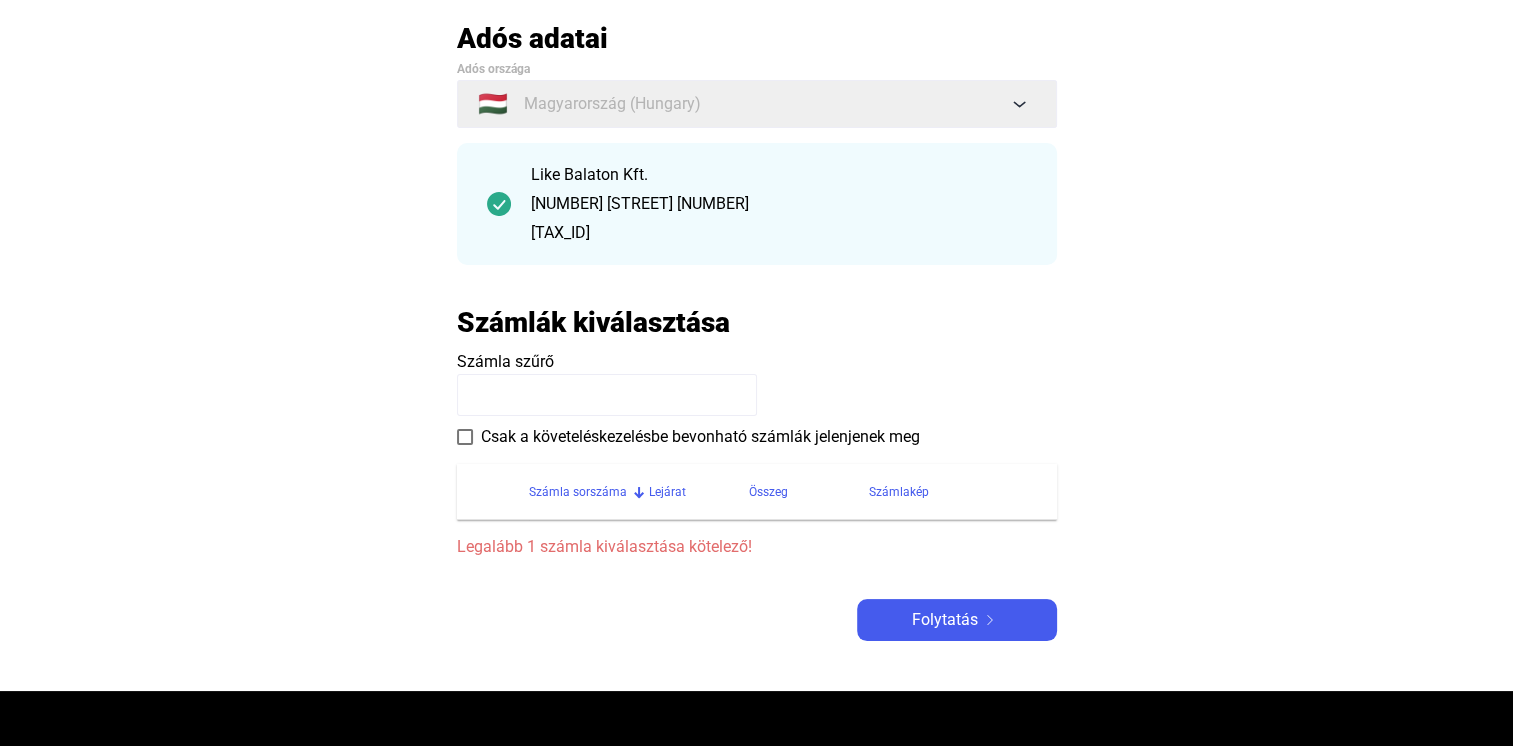 click 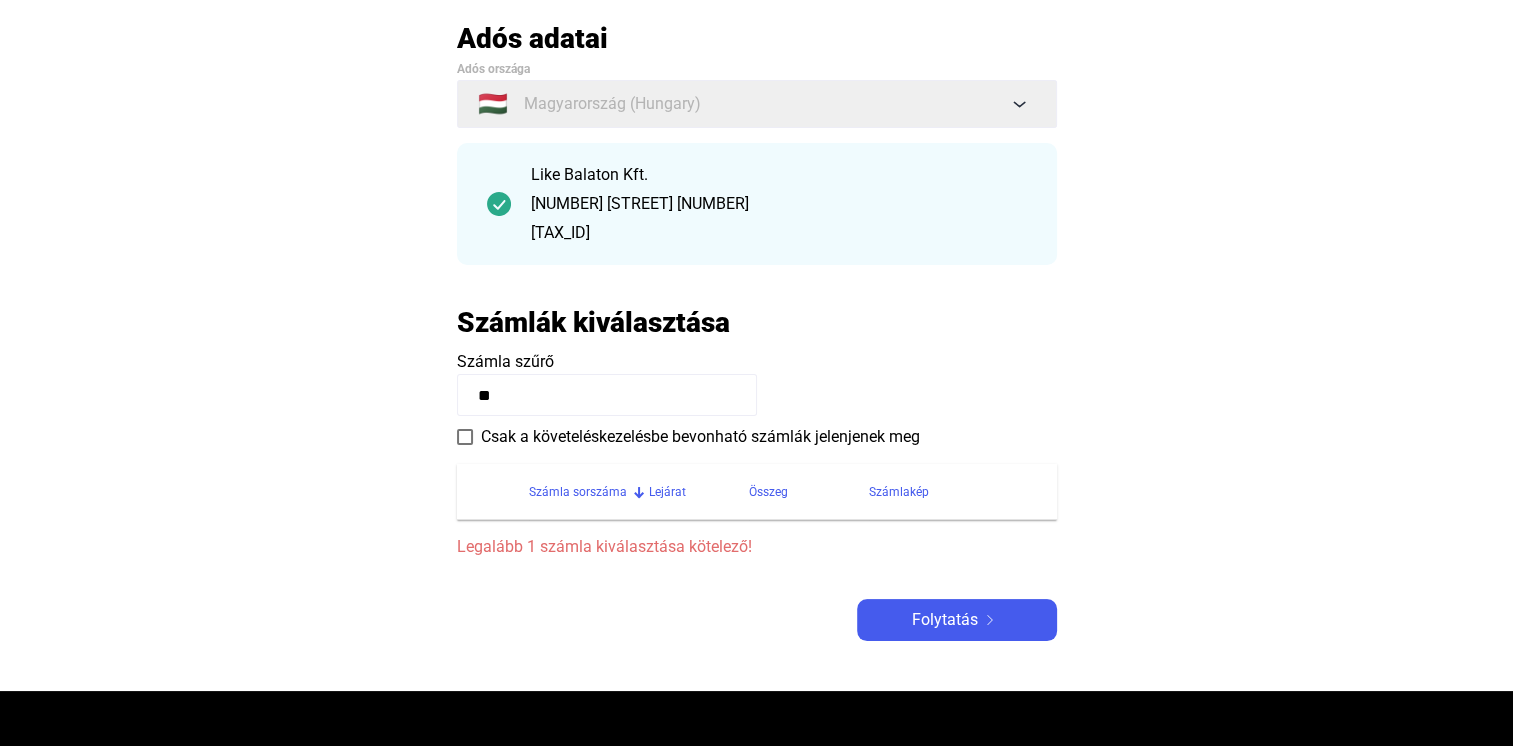click 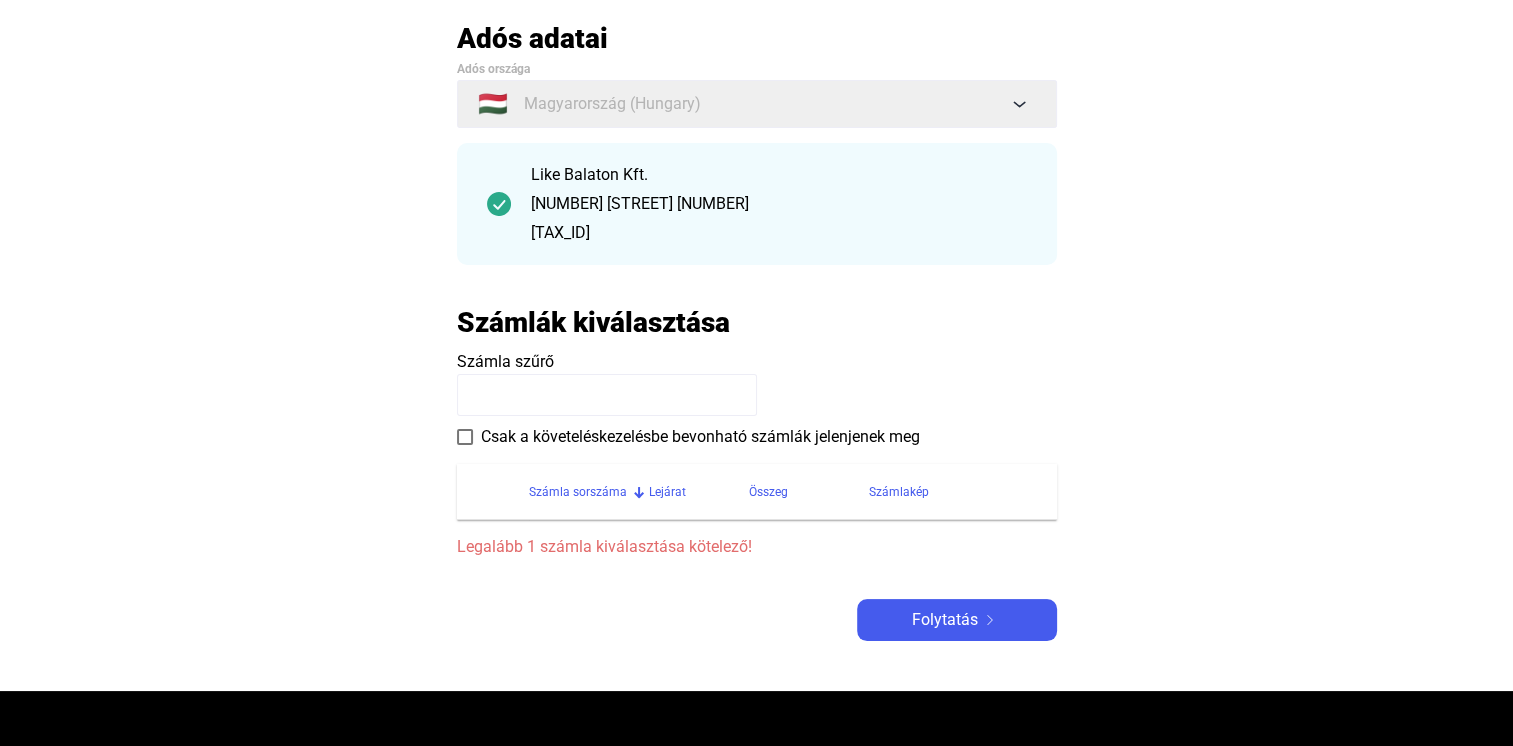 click 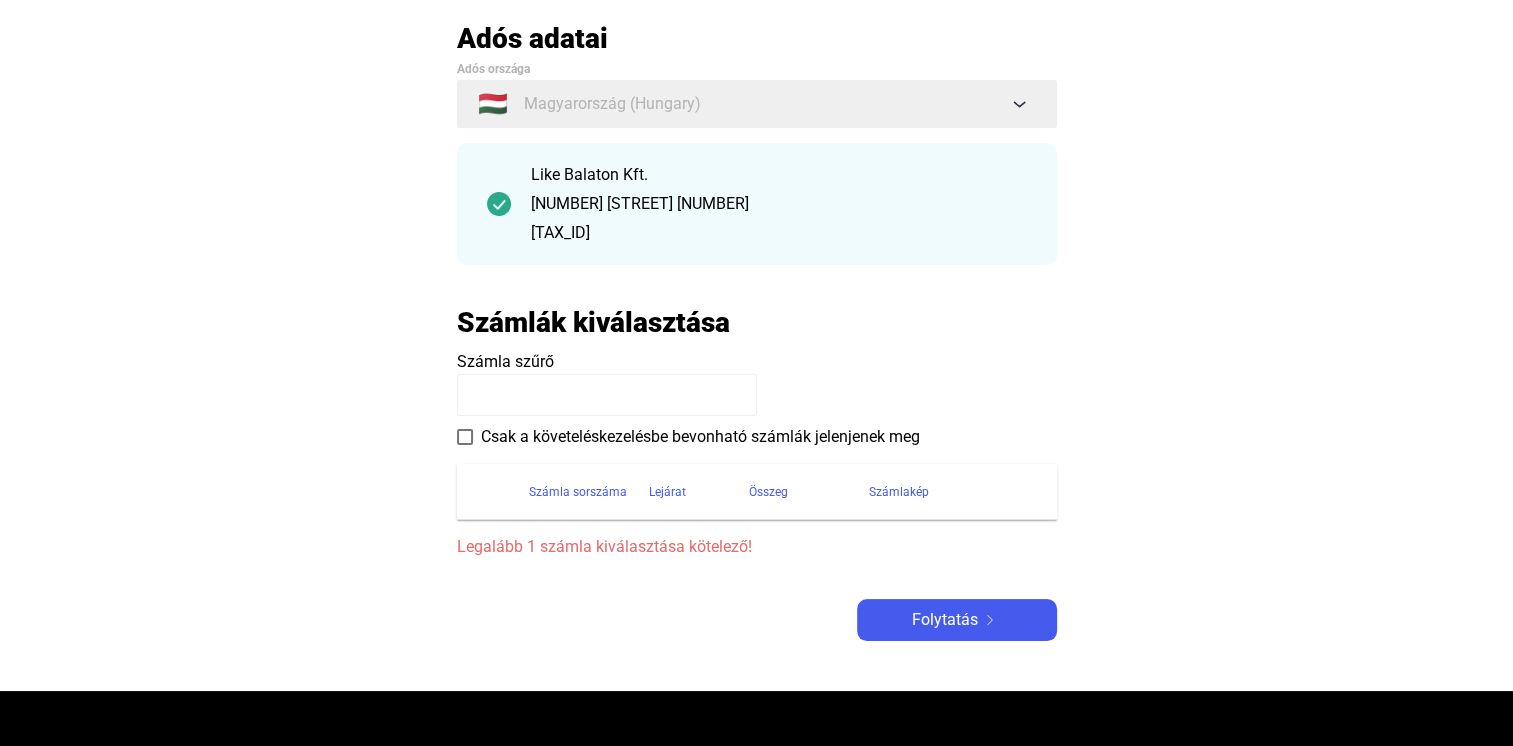 click on "Számla sorszáma" 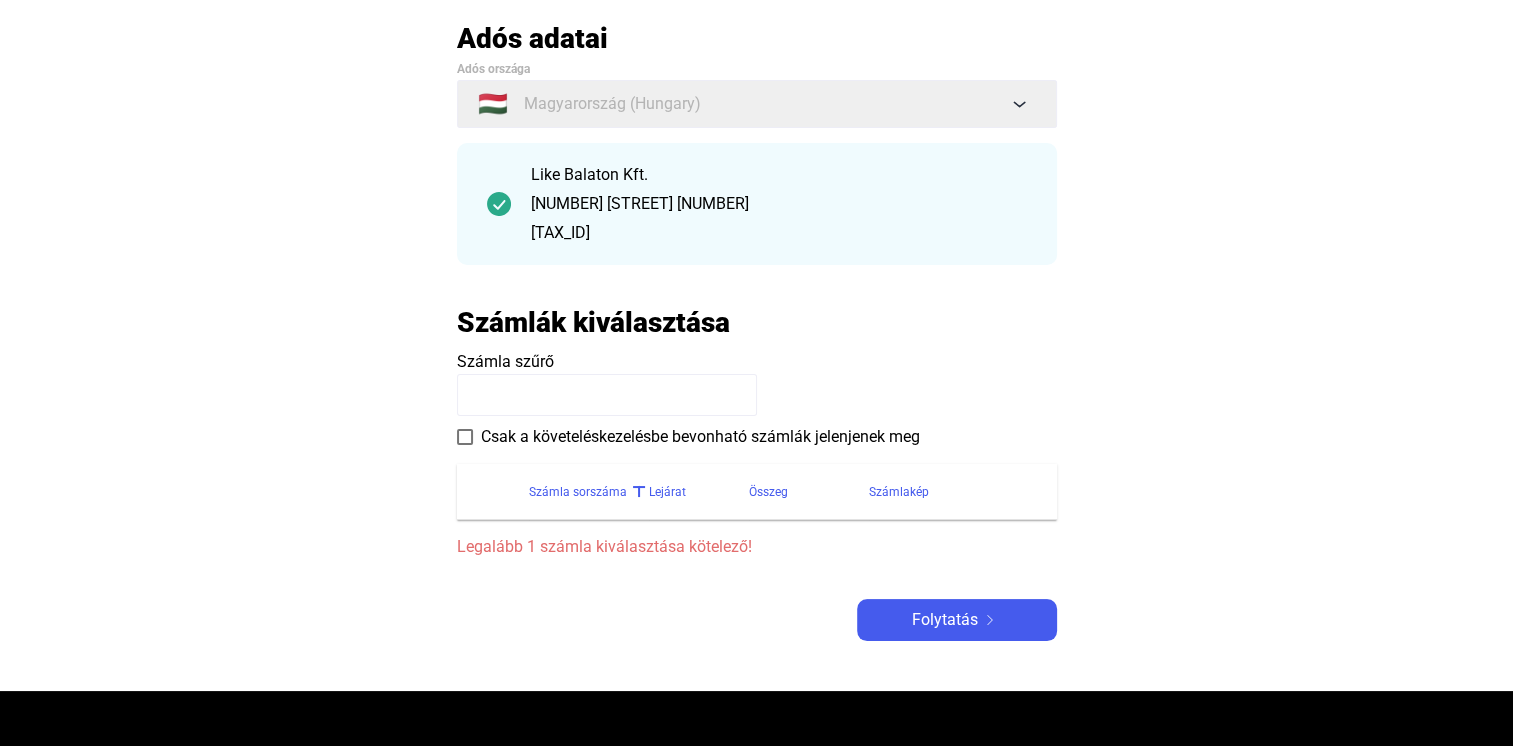 click on "Számla sorszáma" 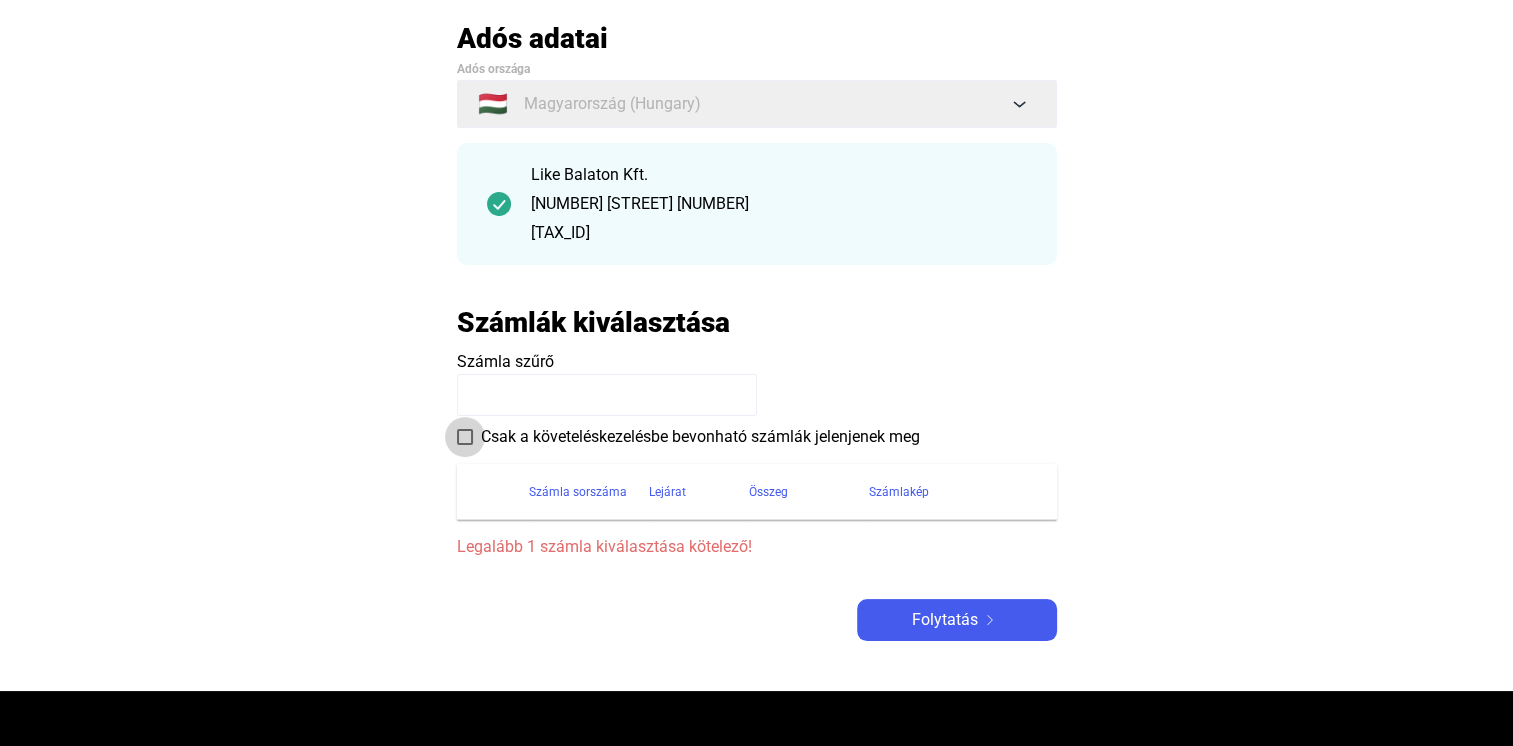 drag, startPoint x: 541, startPoint y: 488, endPoint x: 464, endPoint y: 438, distance: 91.809586 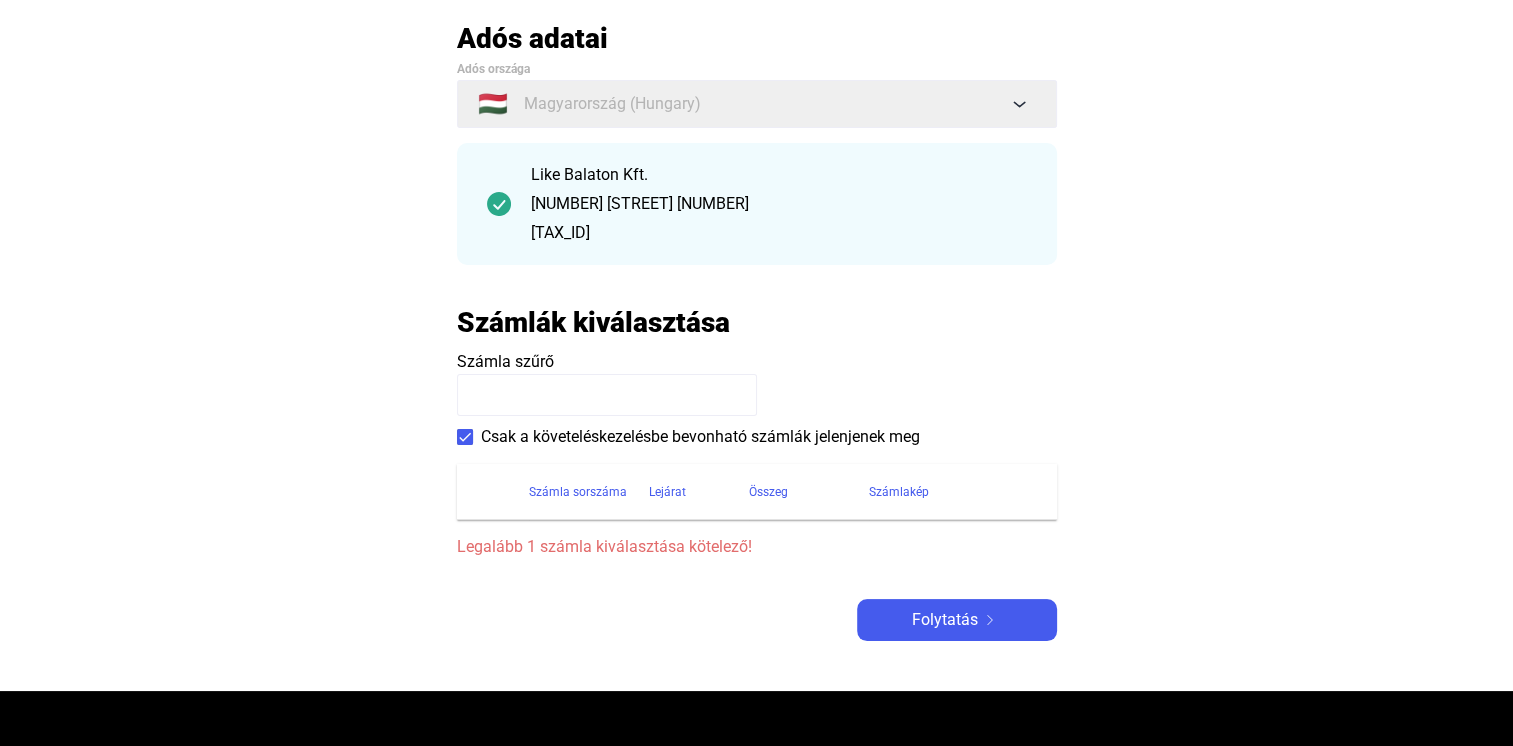 click 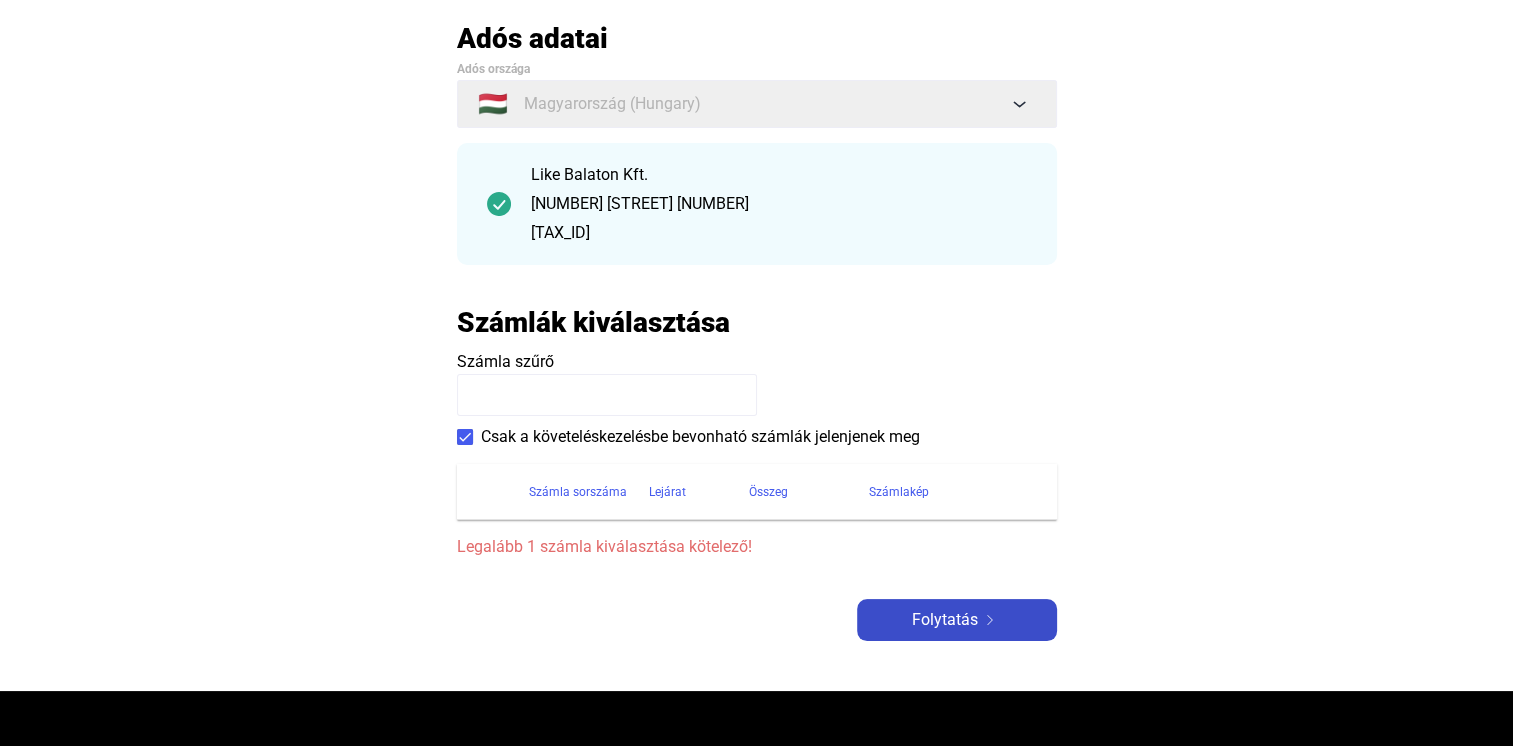 click on "Folytatás" 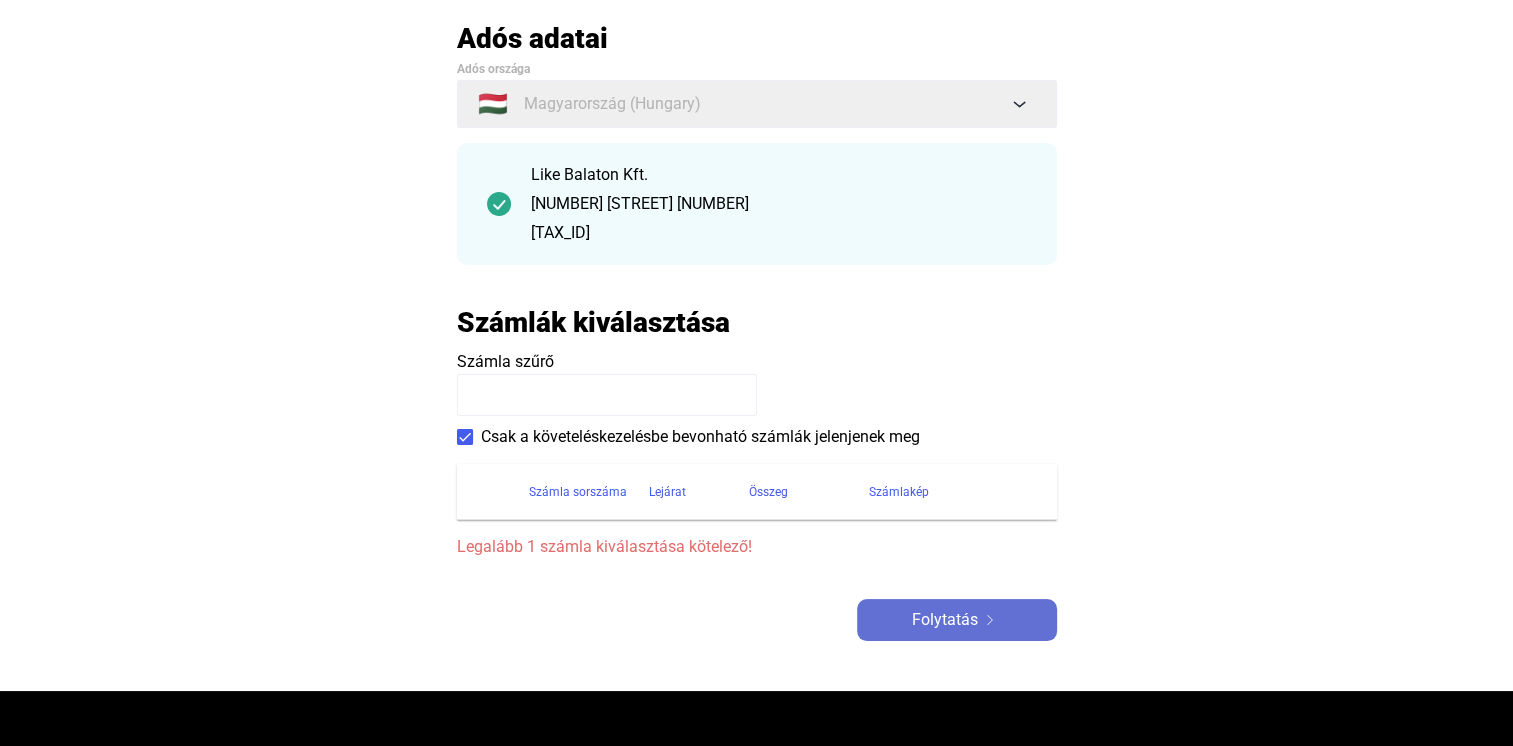click on "Folytatás" 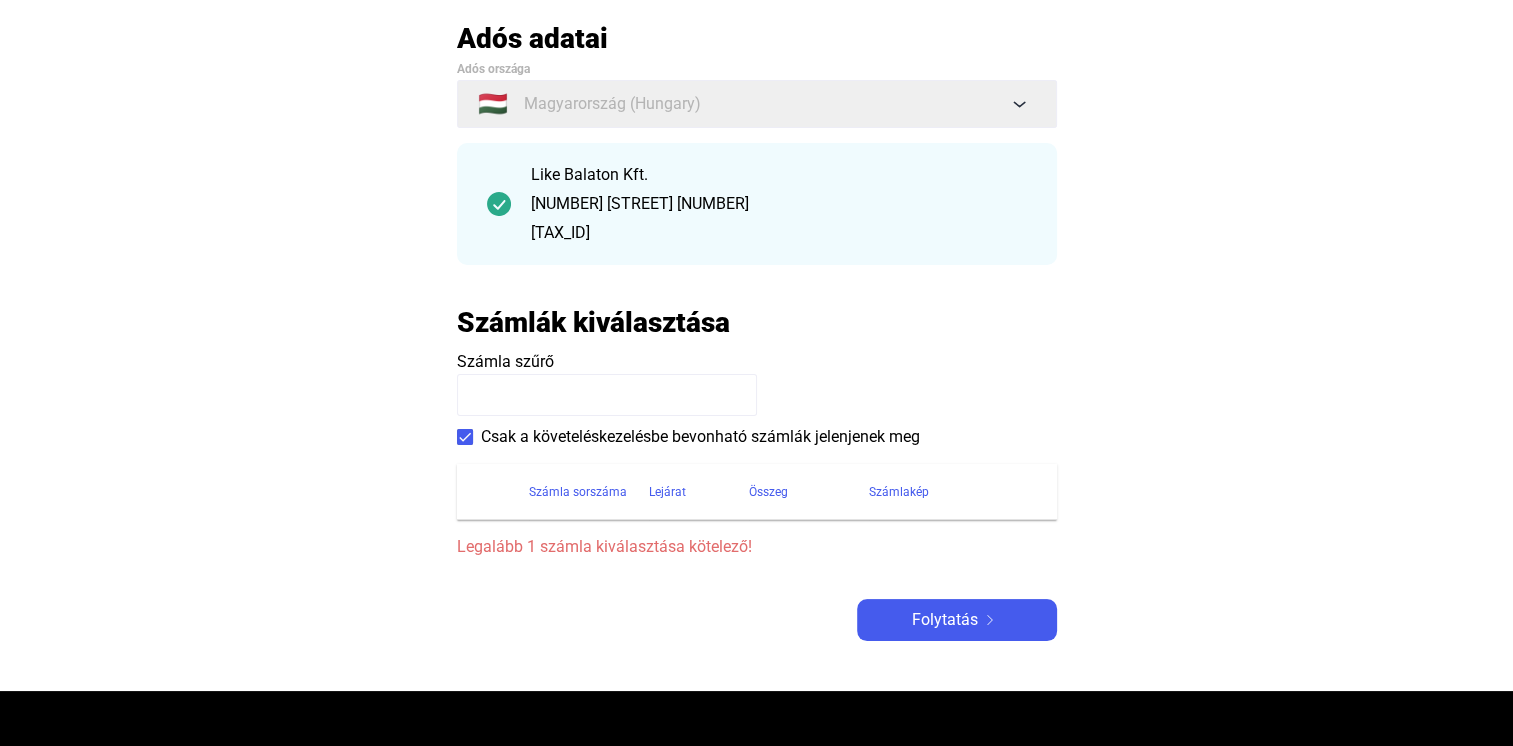 click 